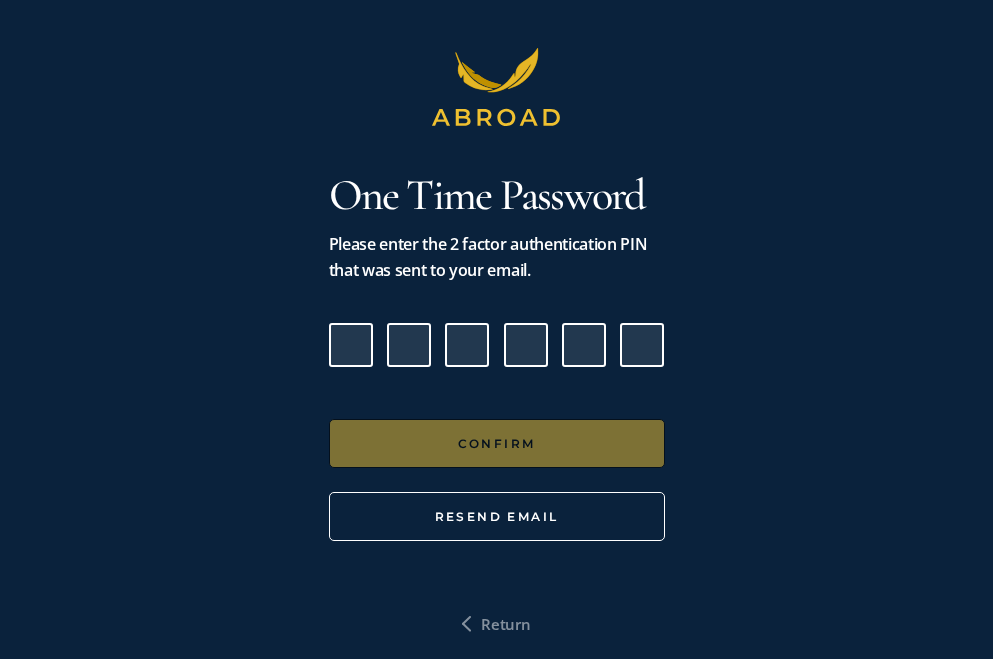scroll, scrollTop: 0, scrollLeft: 0, axis: both 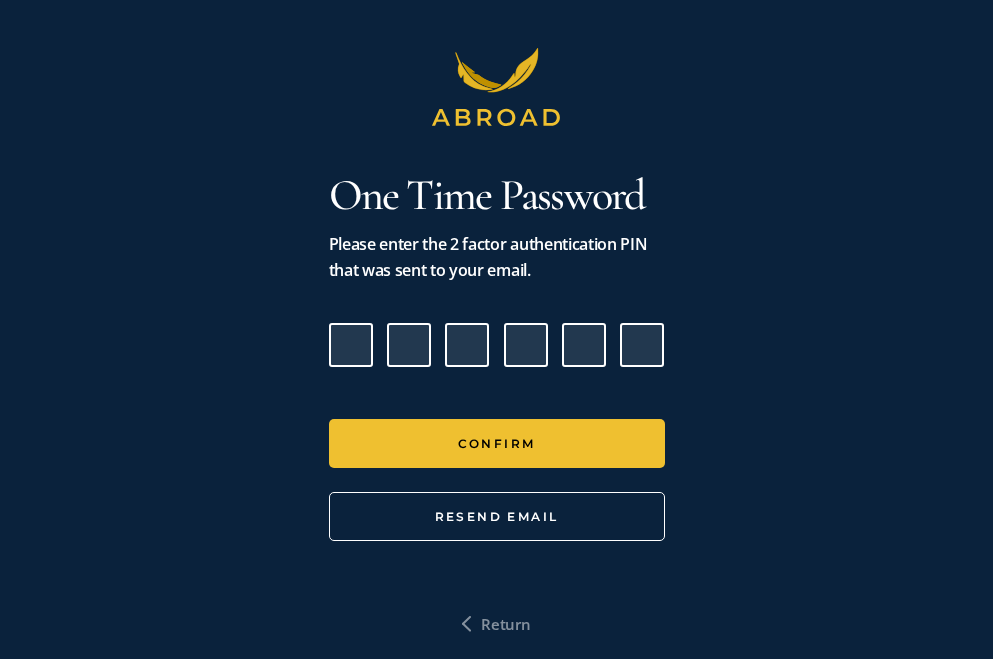 click at bounding box center (351, 345) 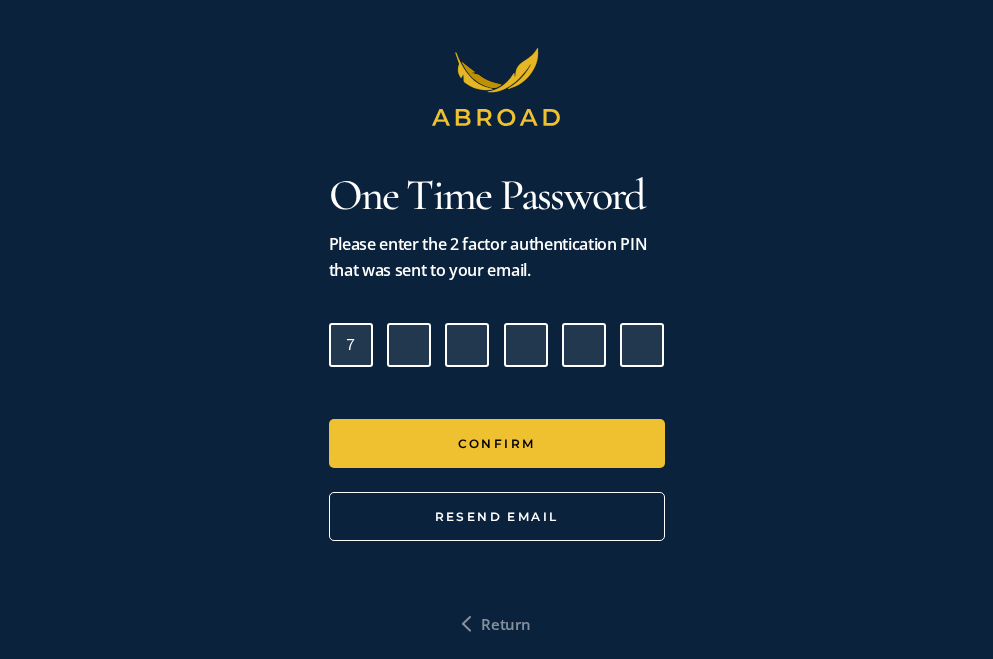 type on "7" 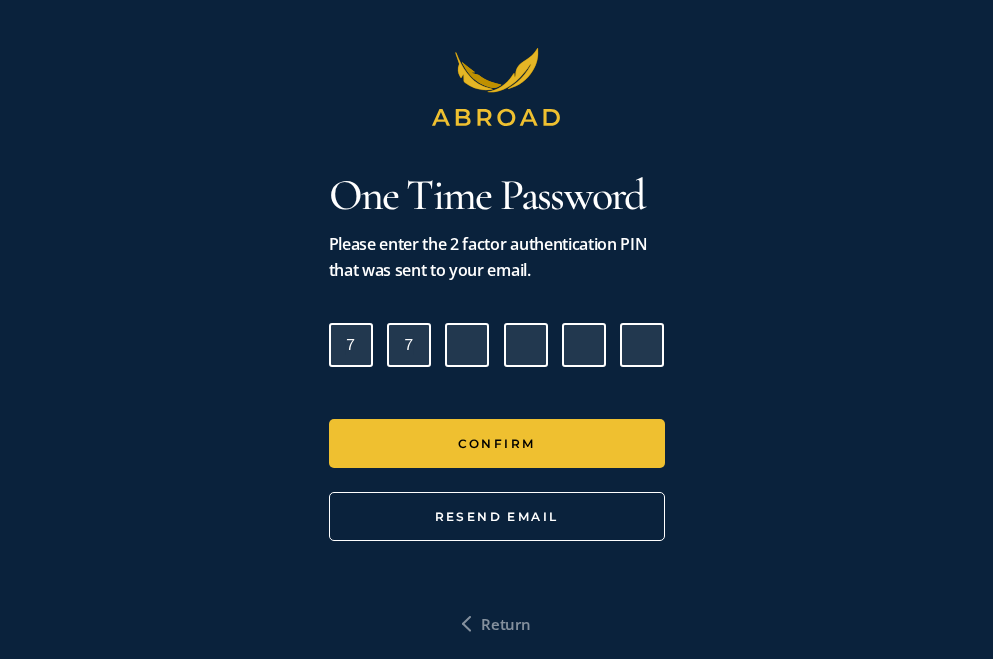type on "9" 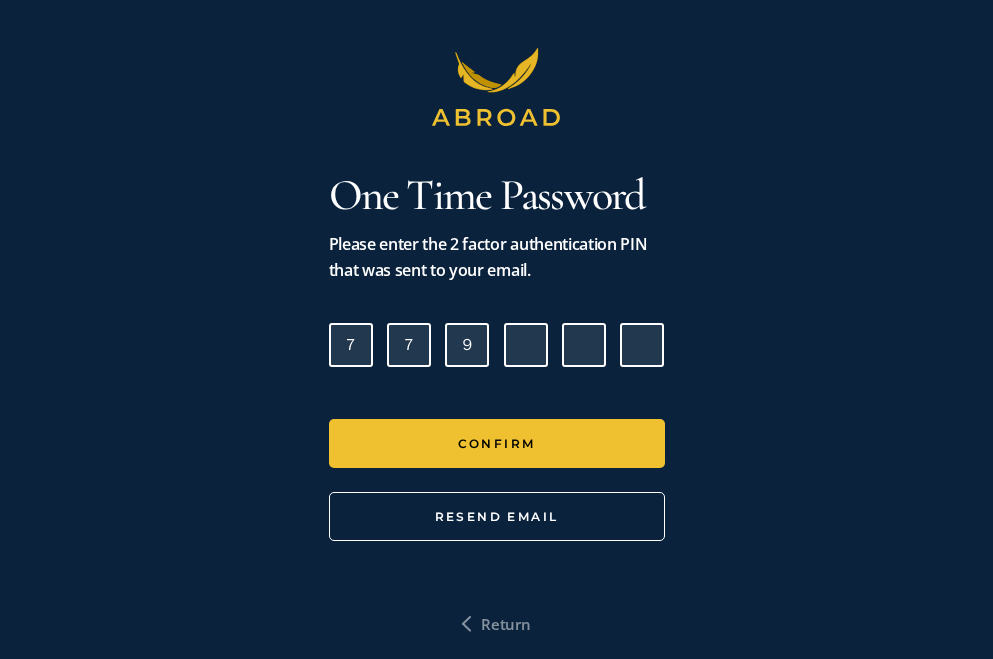 type on "4" 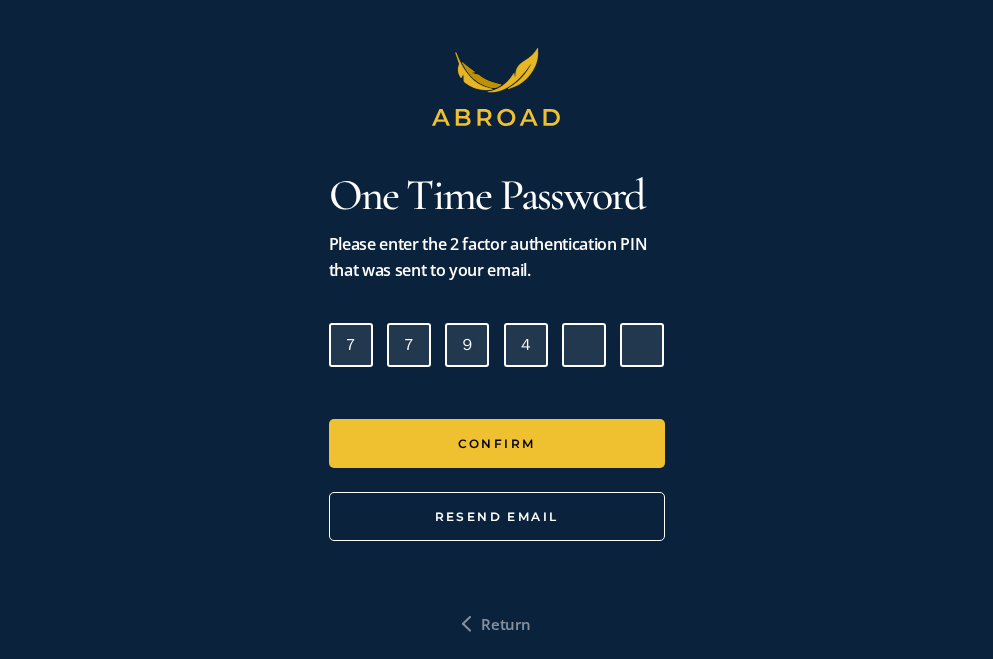 type on "8" 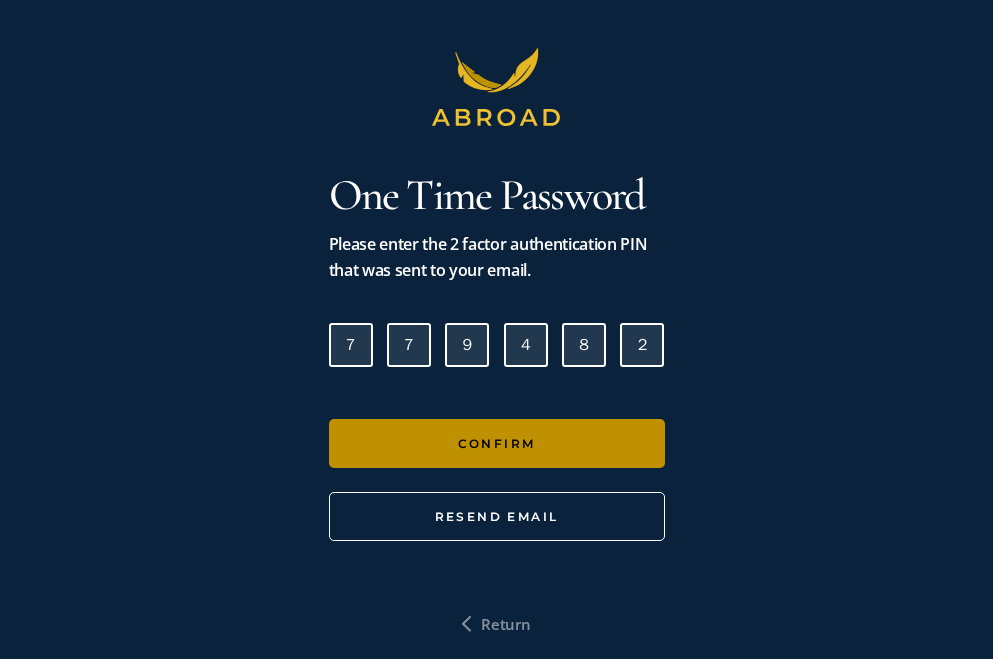 type on "2" 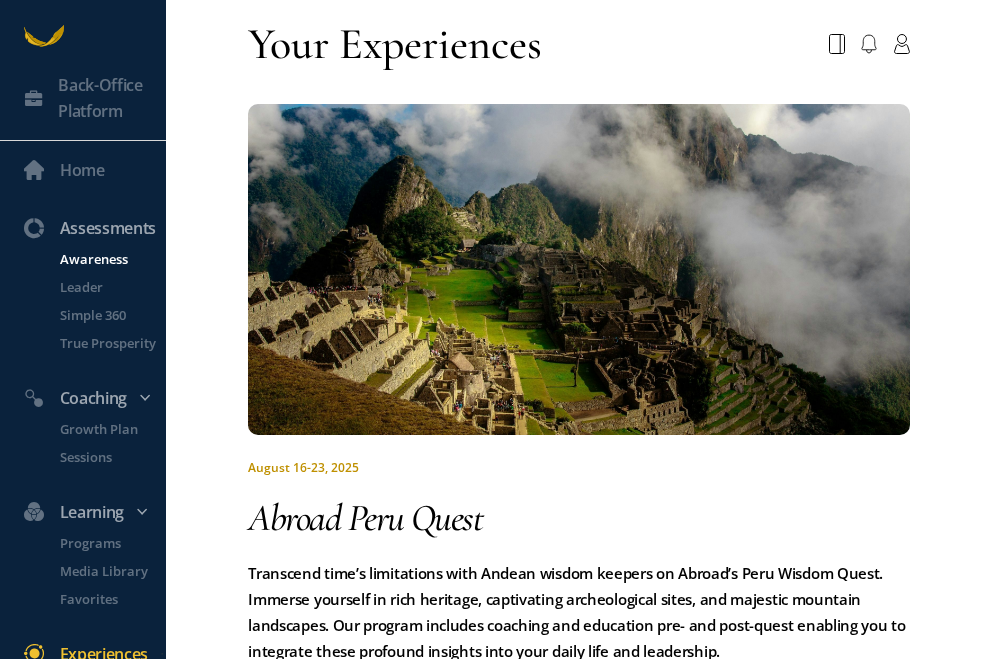 click on "Awareness" at bounding box center (111, 259) 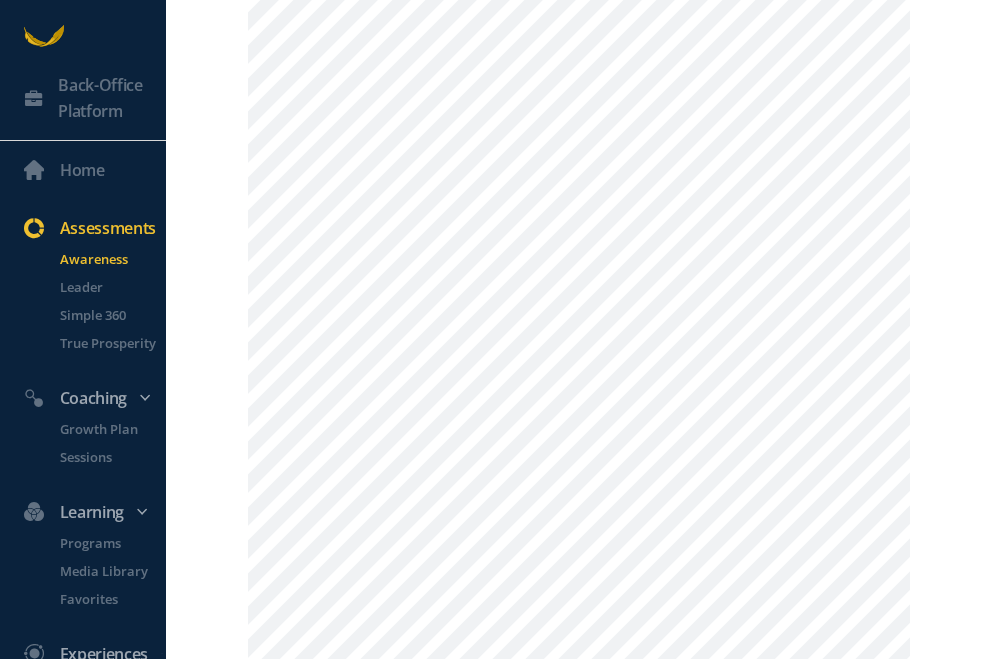 scroll, scrollTop: 783, scrollLeft: 0, axis: vertical 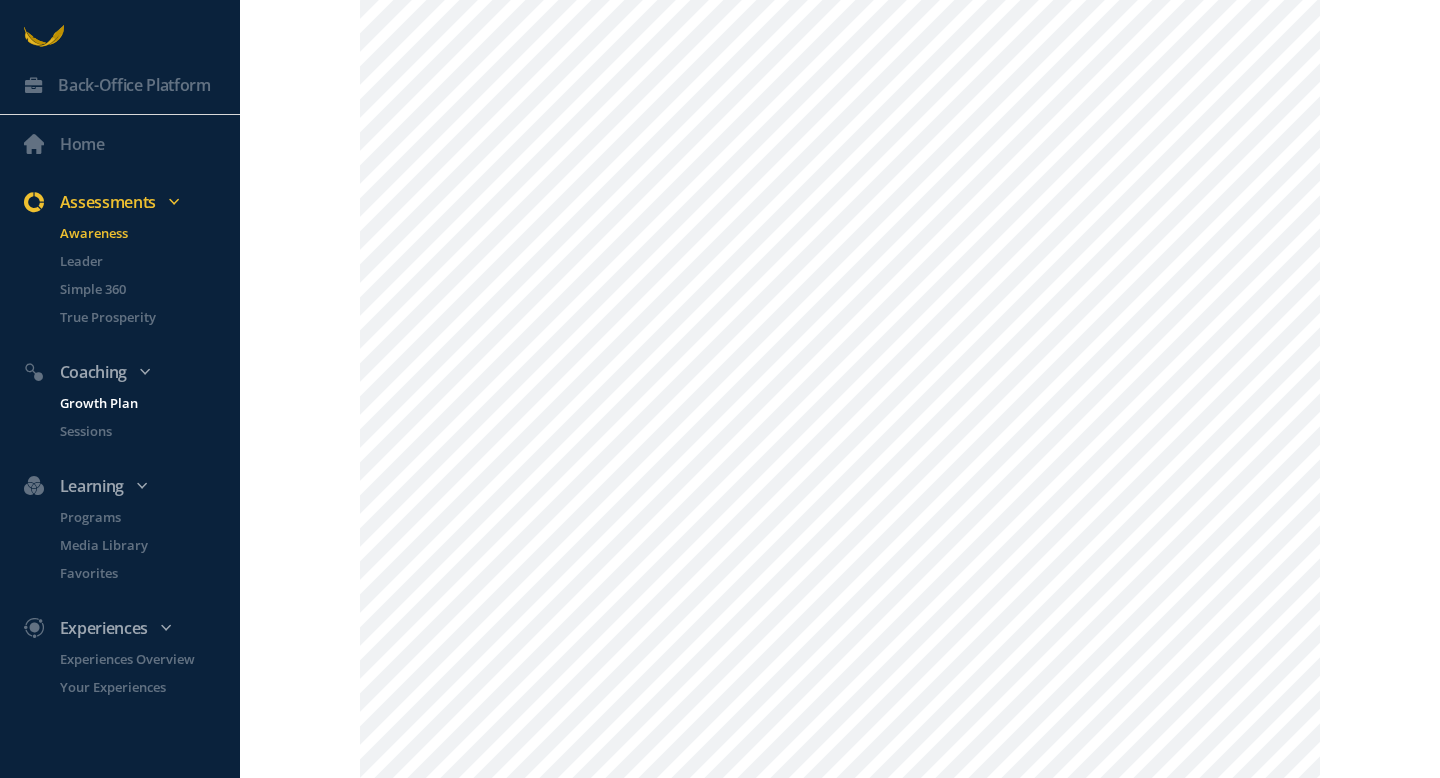 click on "Growth Plan" at bounding box center (148, 403) 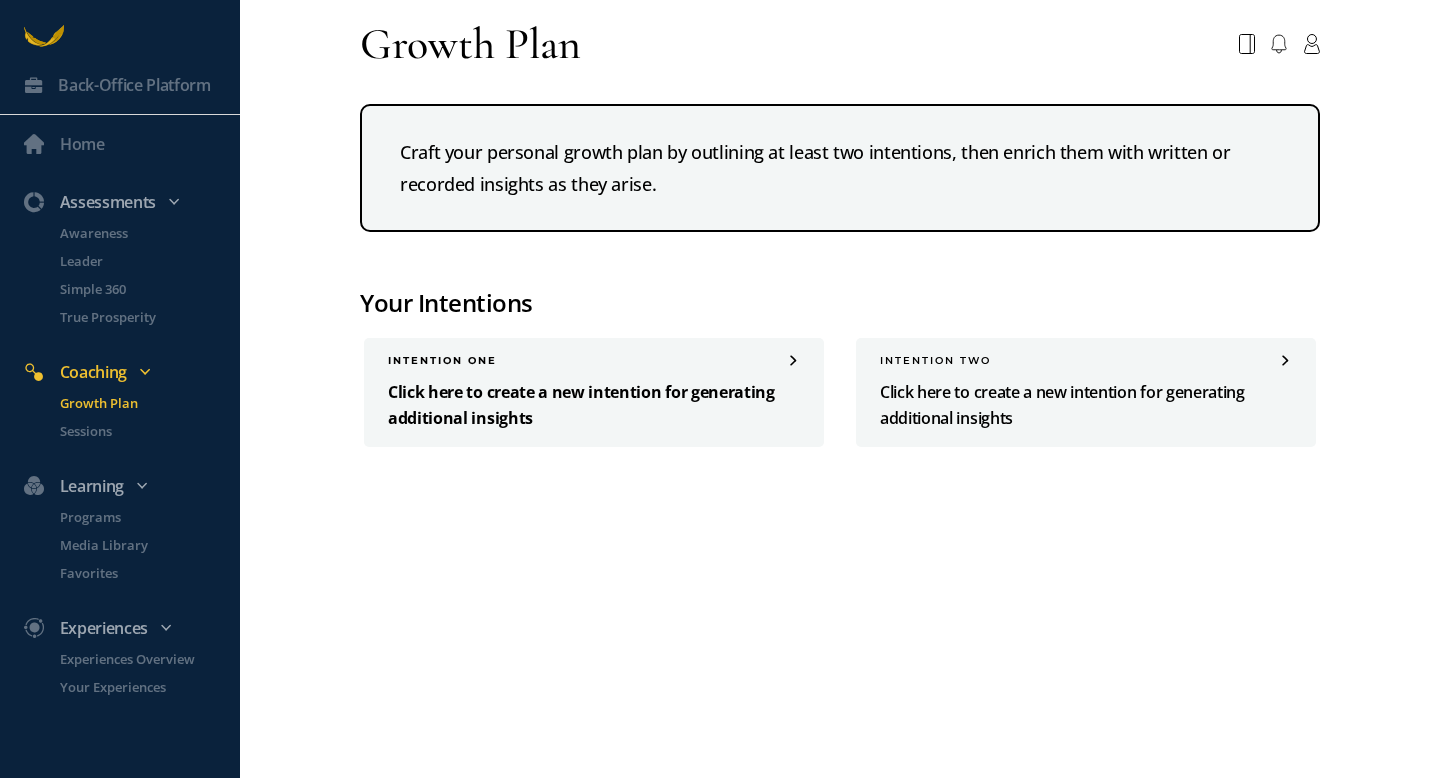 click on "Click here to create a new intention for generating additional insights" at bounding box center [594, 405] 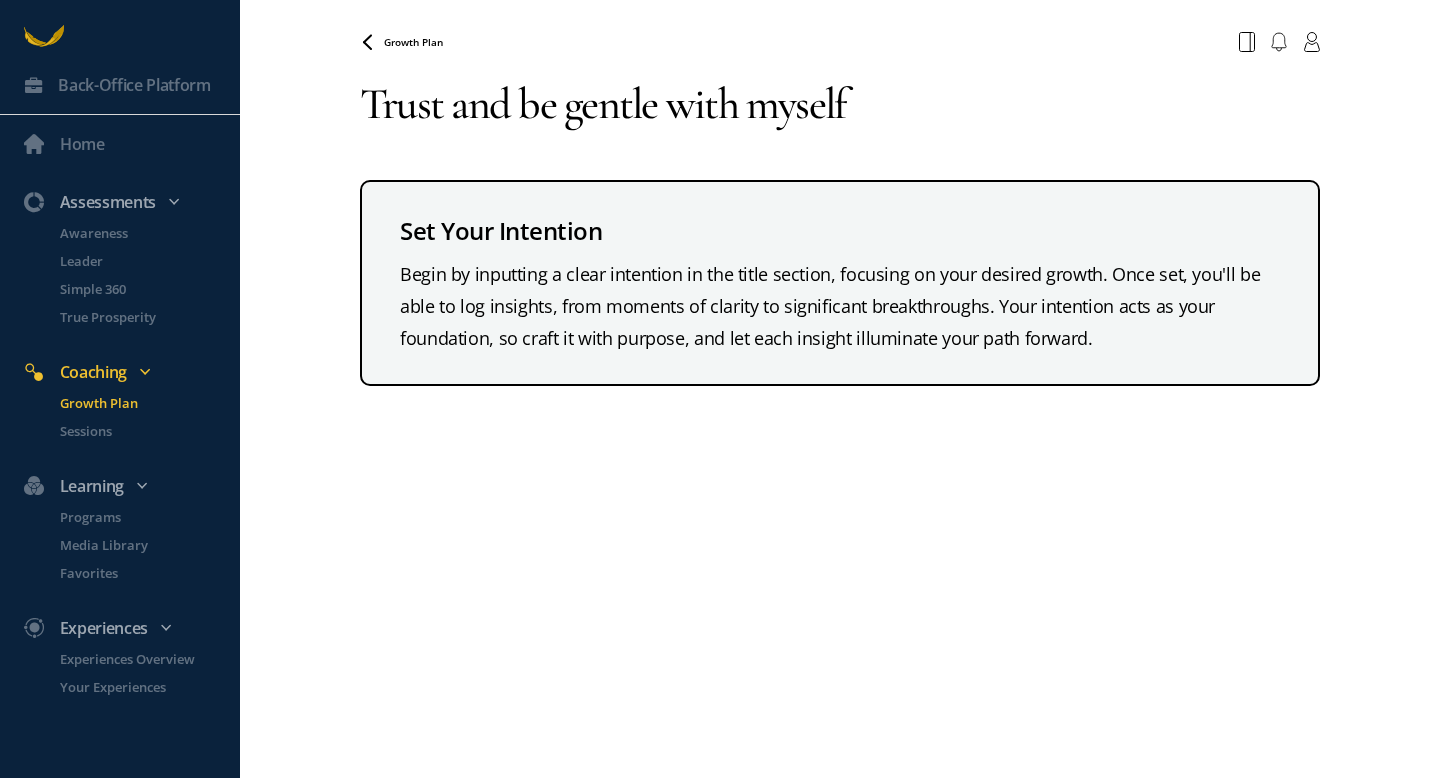 click on "Trust and be gentle with myself" at bounding box center [840, 104] 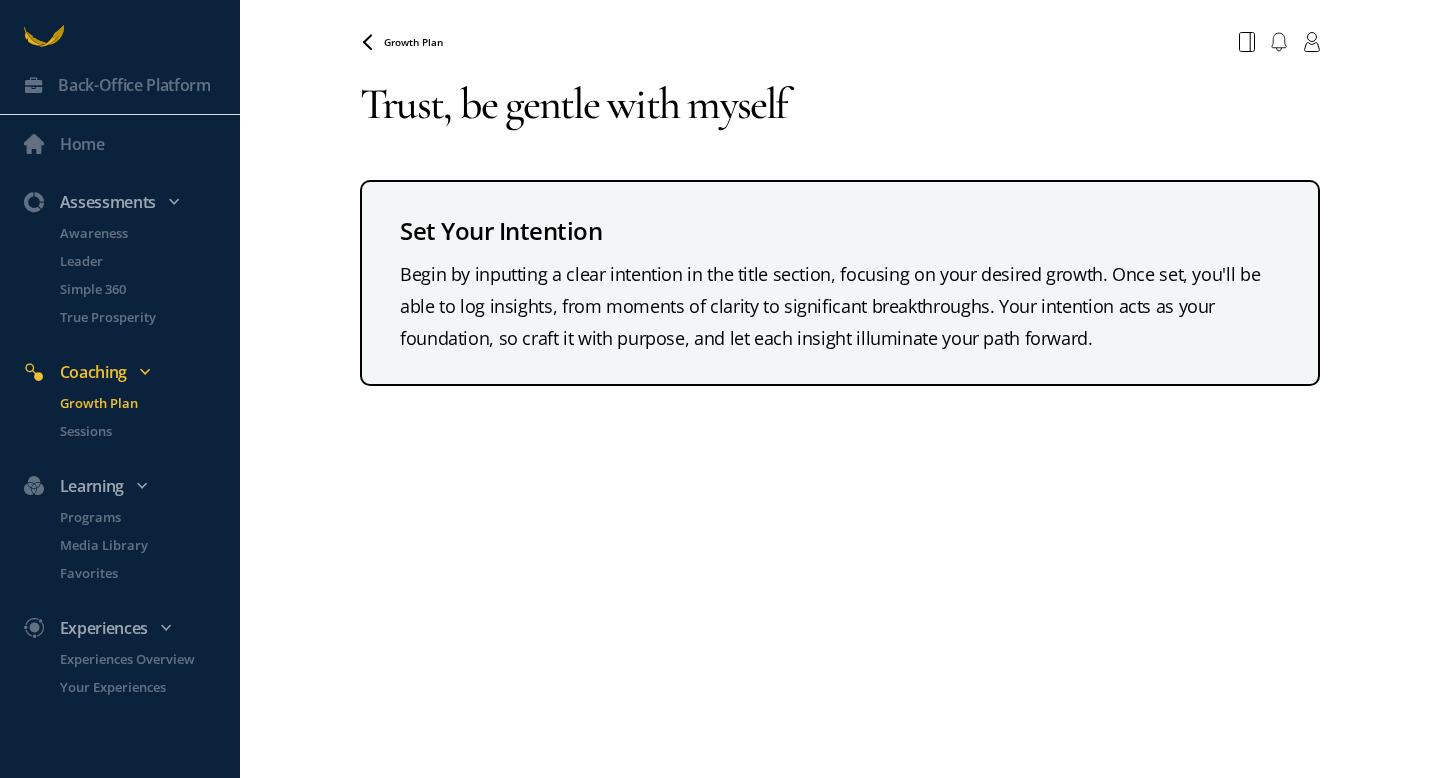 click on "Trust, be gentle with myself" at bounding box center (840, 104) 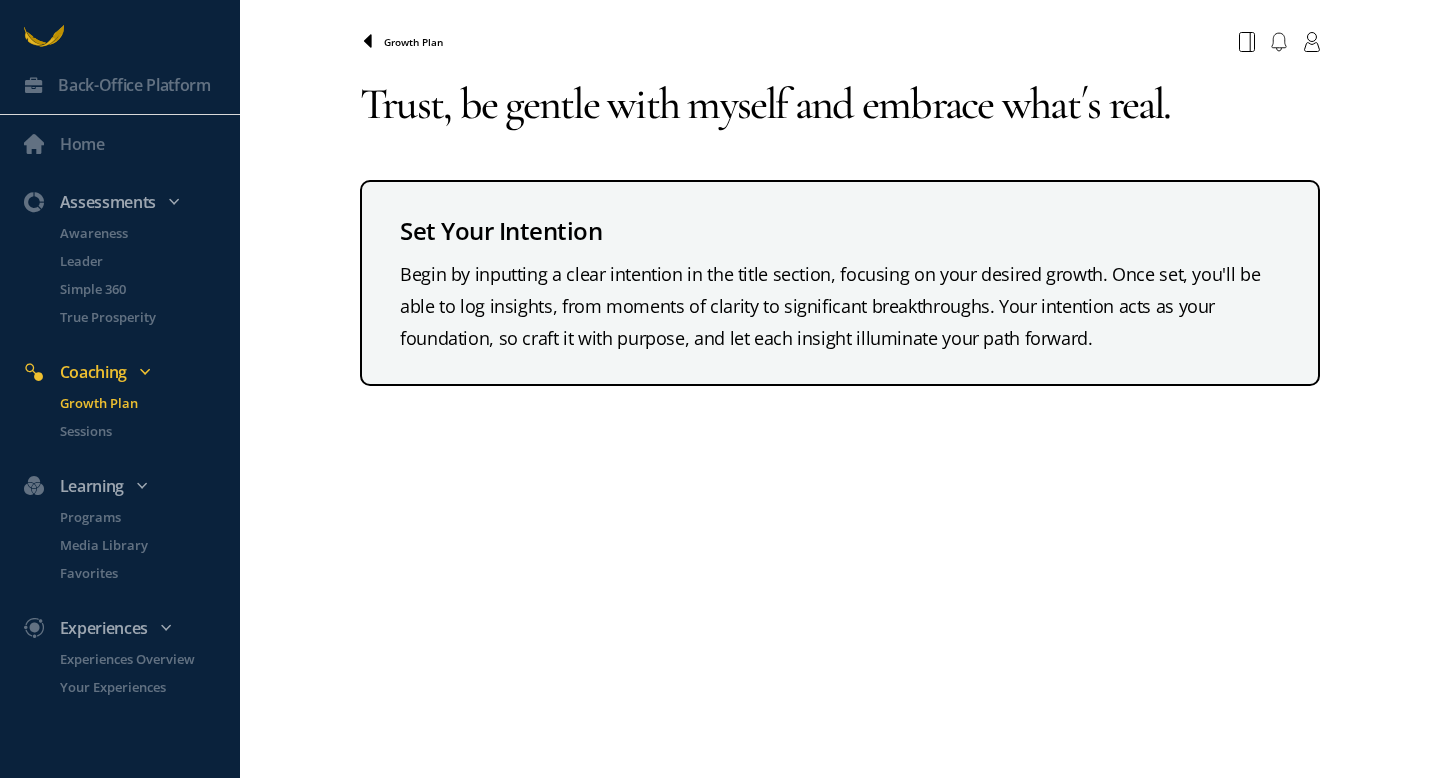 type on "Trust, be gentle with myself and embrace what´s real." 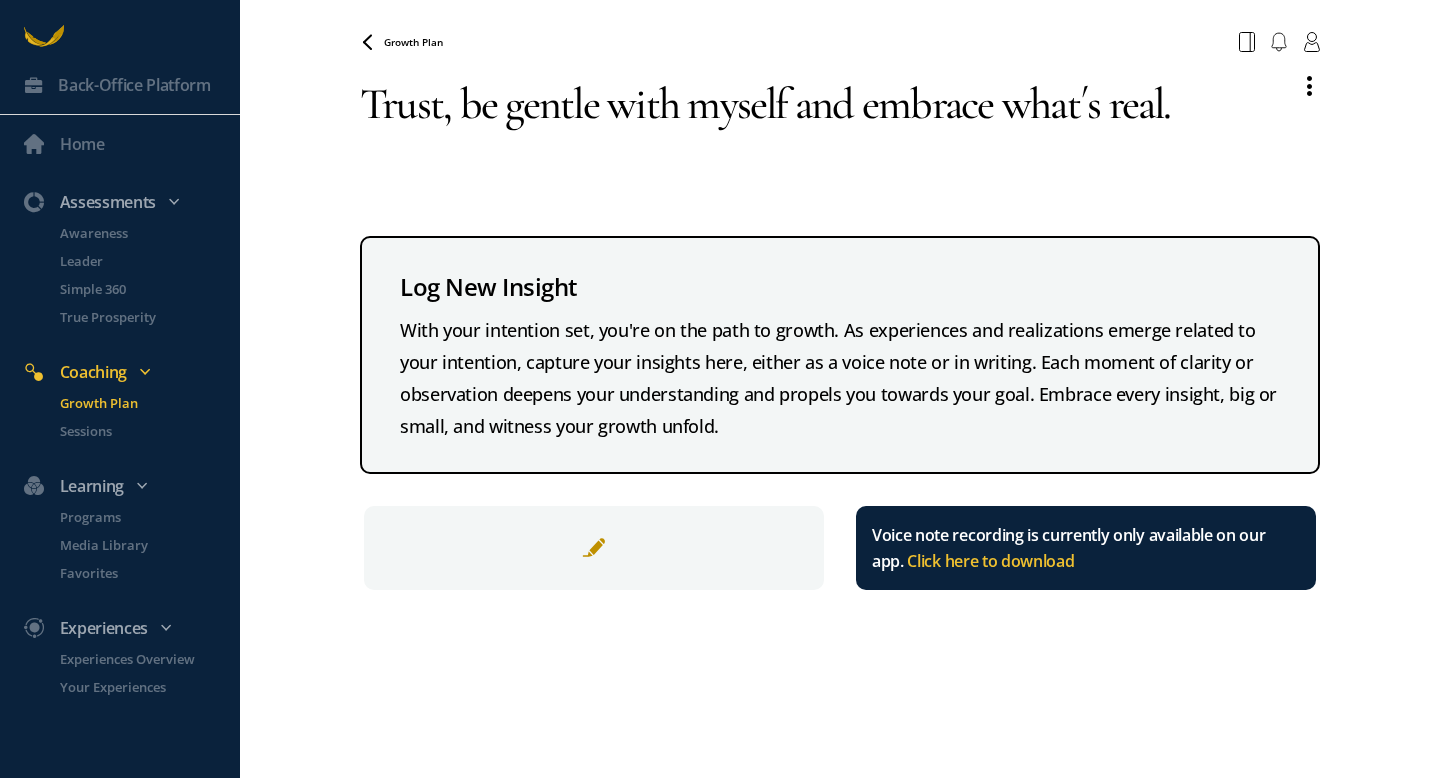 click at bounding box center (594, 548) 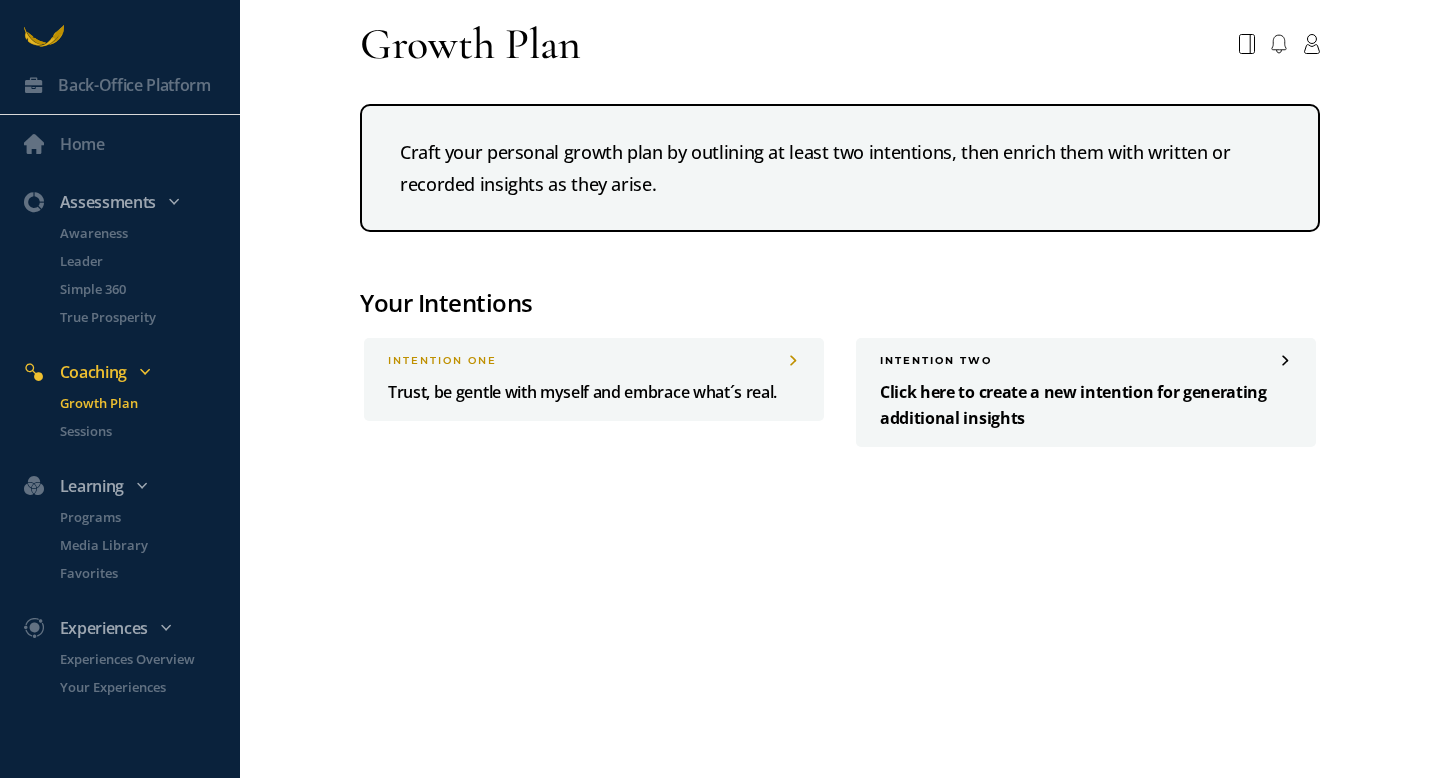 click on "Click here to create a new intention for generating additional insights" at bounding box center (1086, 405) 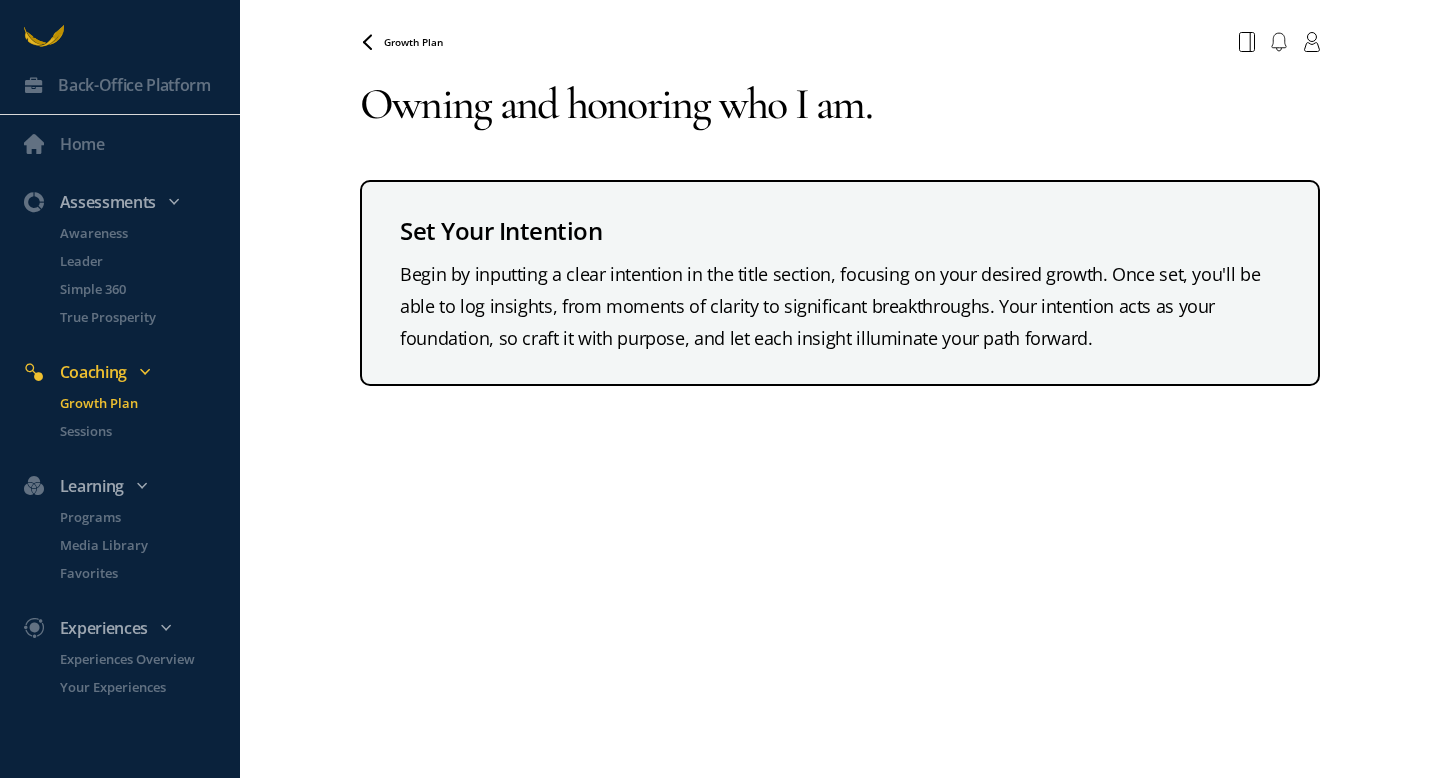 type on "Owning and honoring who I am." 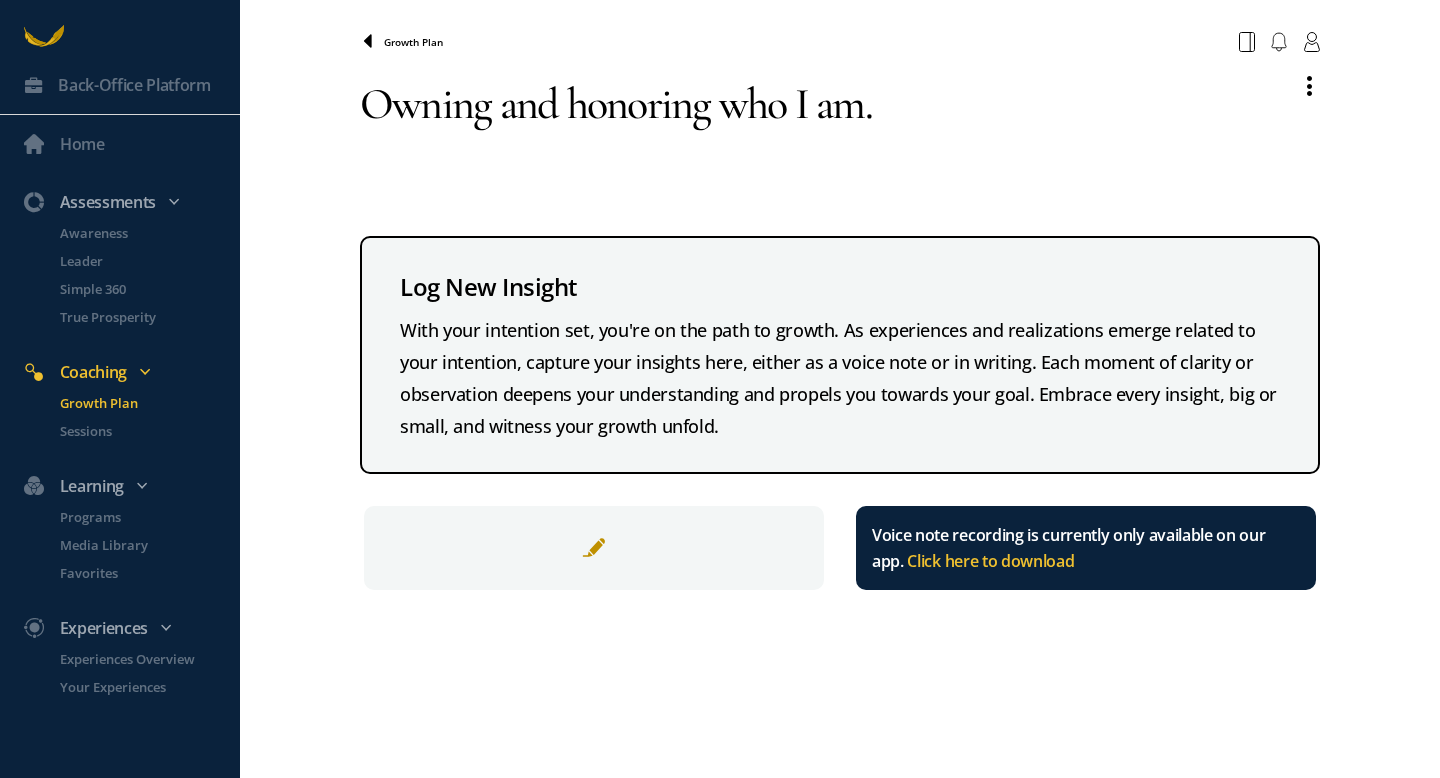 click 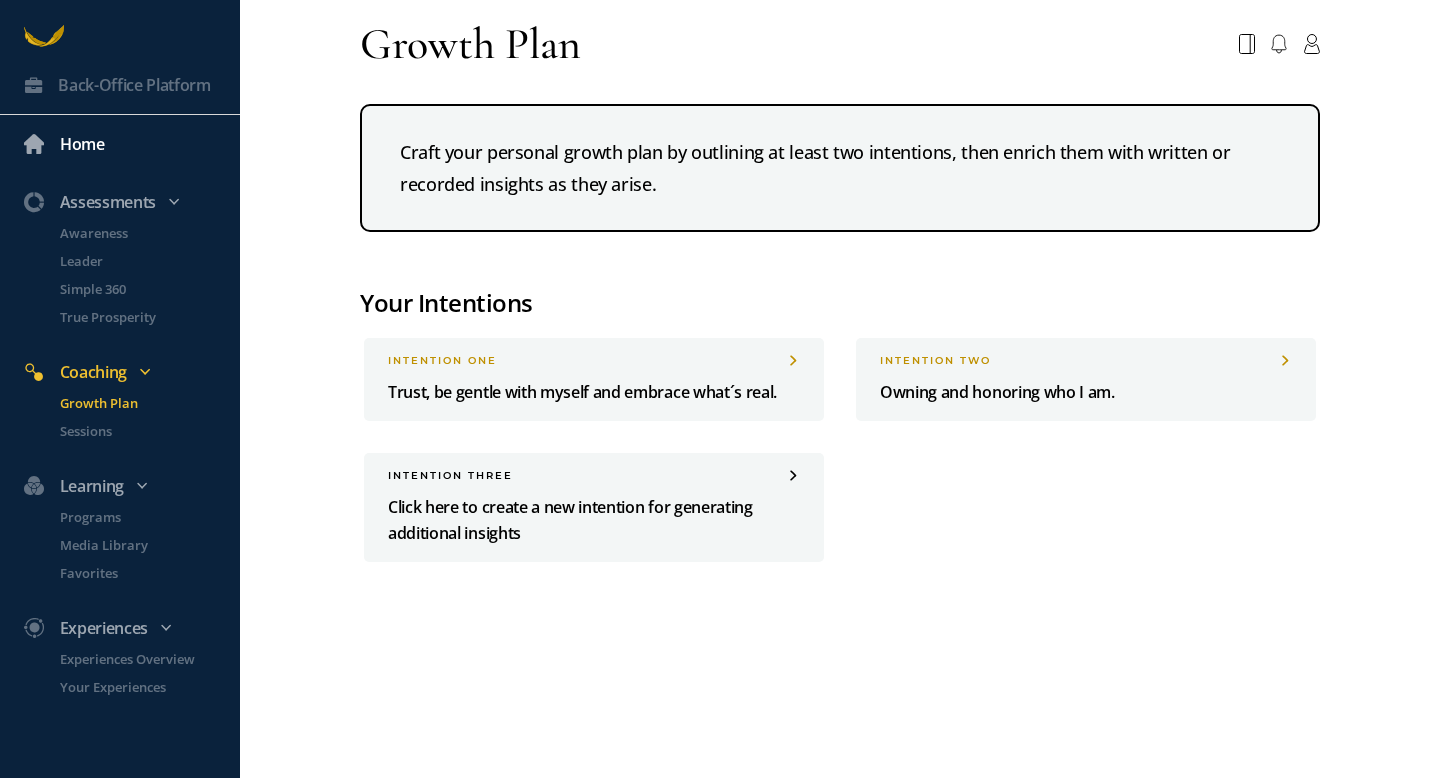 click on "Home" at bounding box center [82, 144] 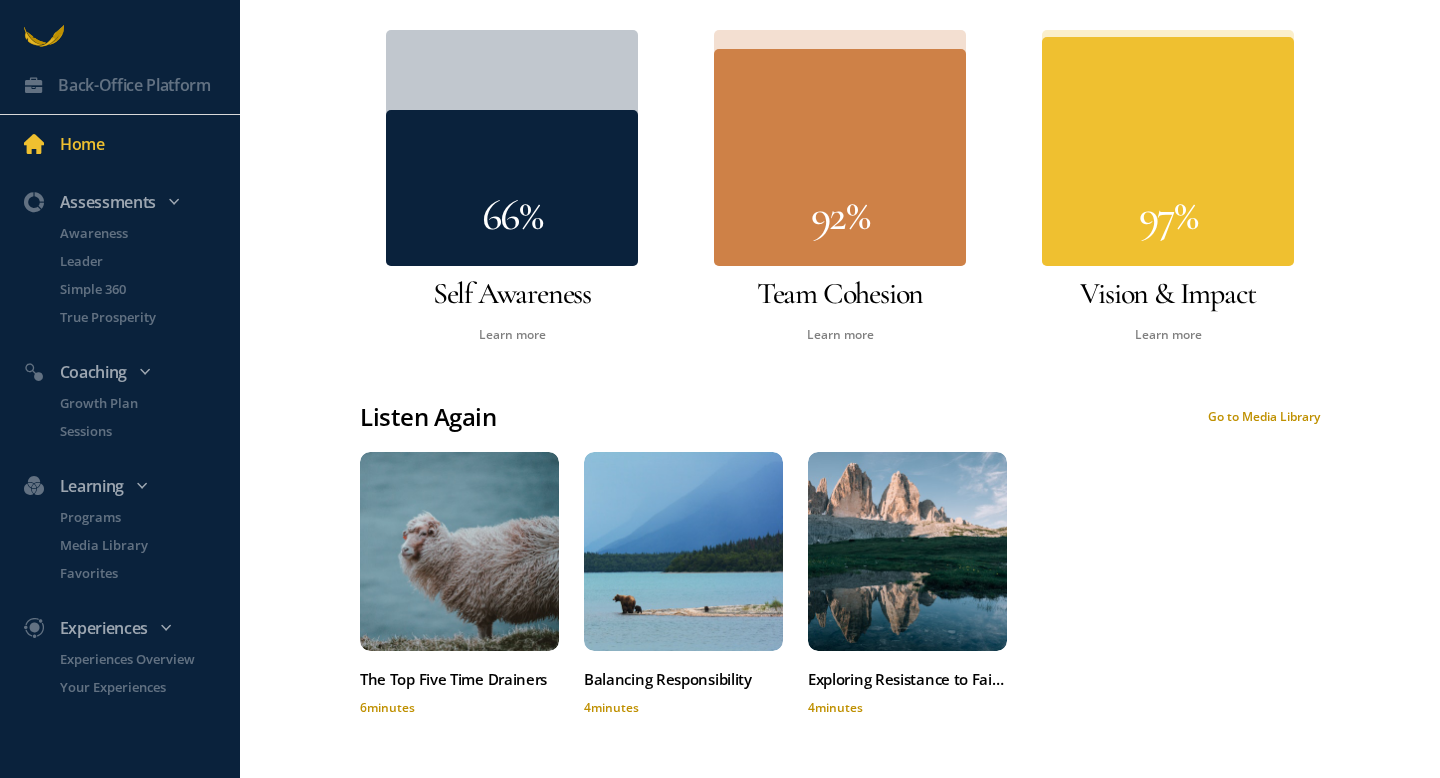 scroll, scrollTop: 1758, scrollLeft: 0, axis: vertical 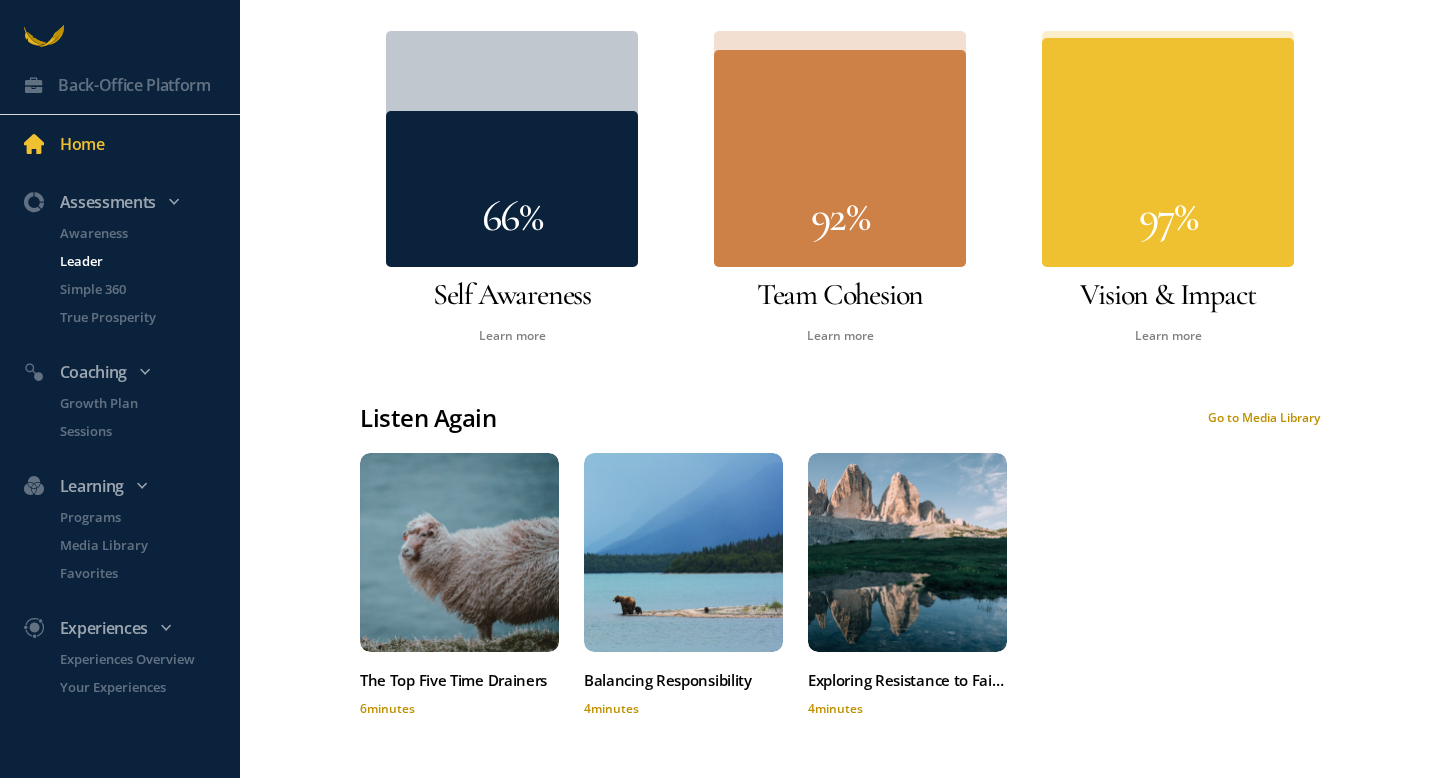 click on "Leader" at bounding box center [148, 261] 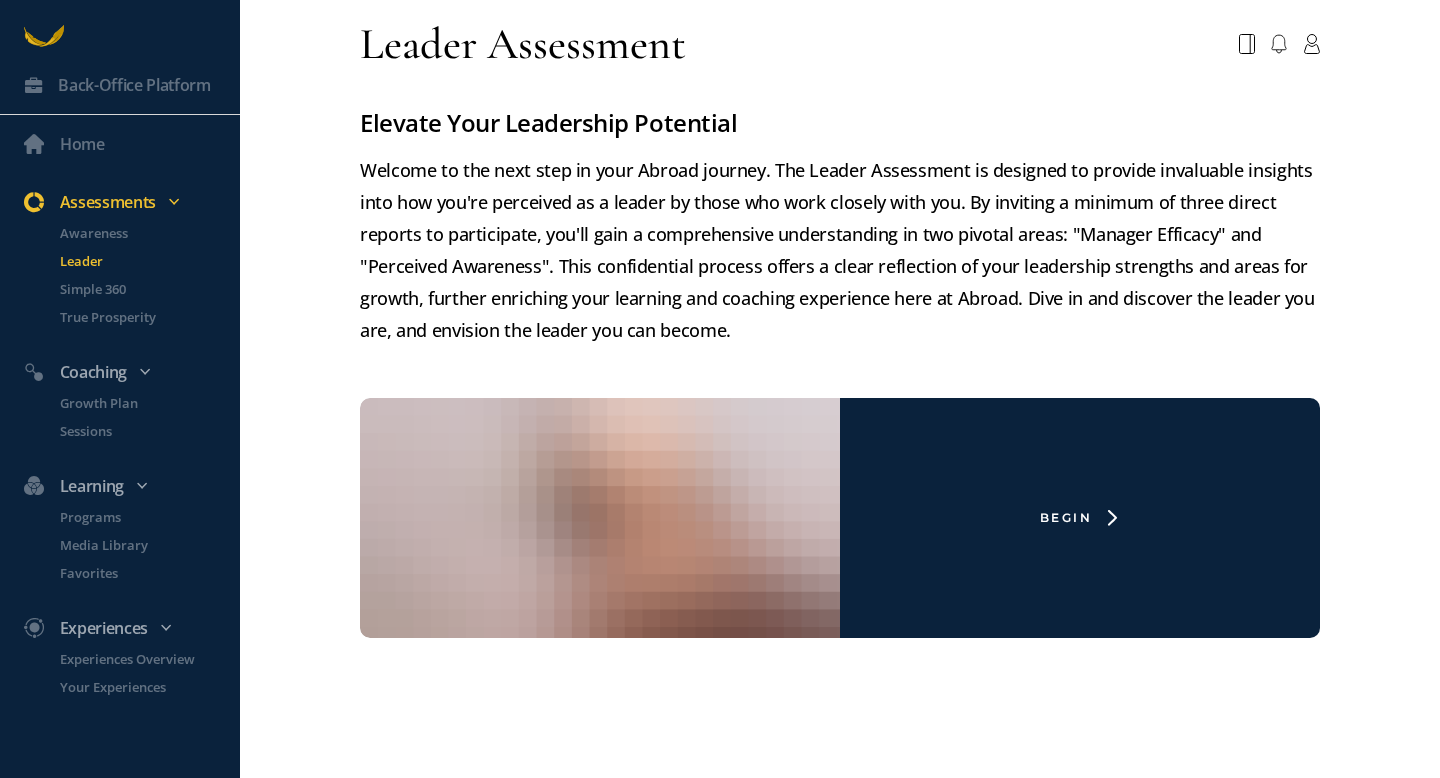 scroll, scrollTop: 0, scrollLeft: 0, axis: both 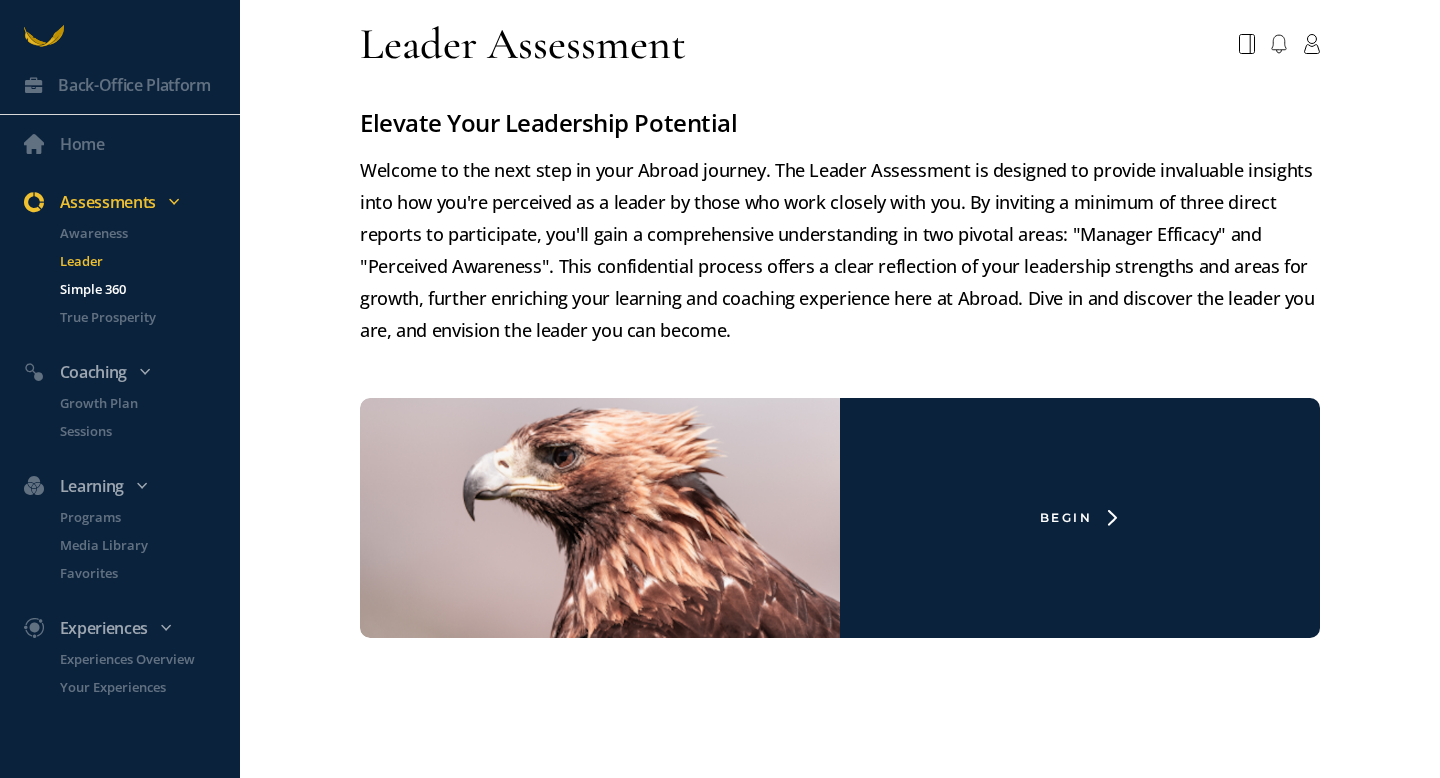 click on "Simple 360" at bounding box center [148, 289] 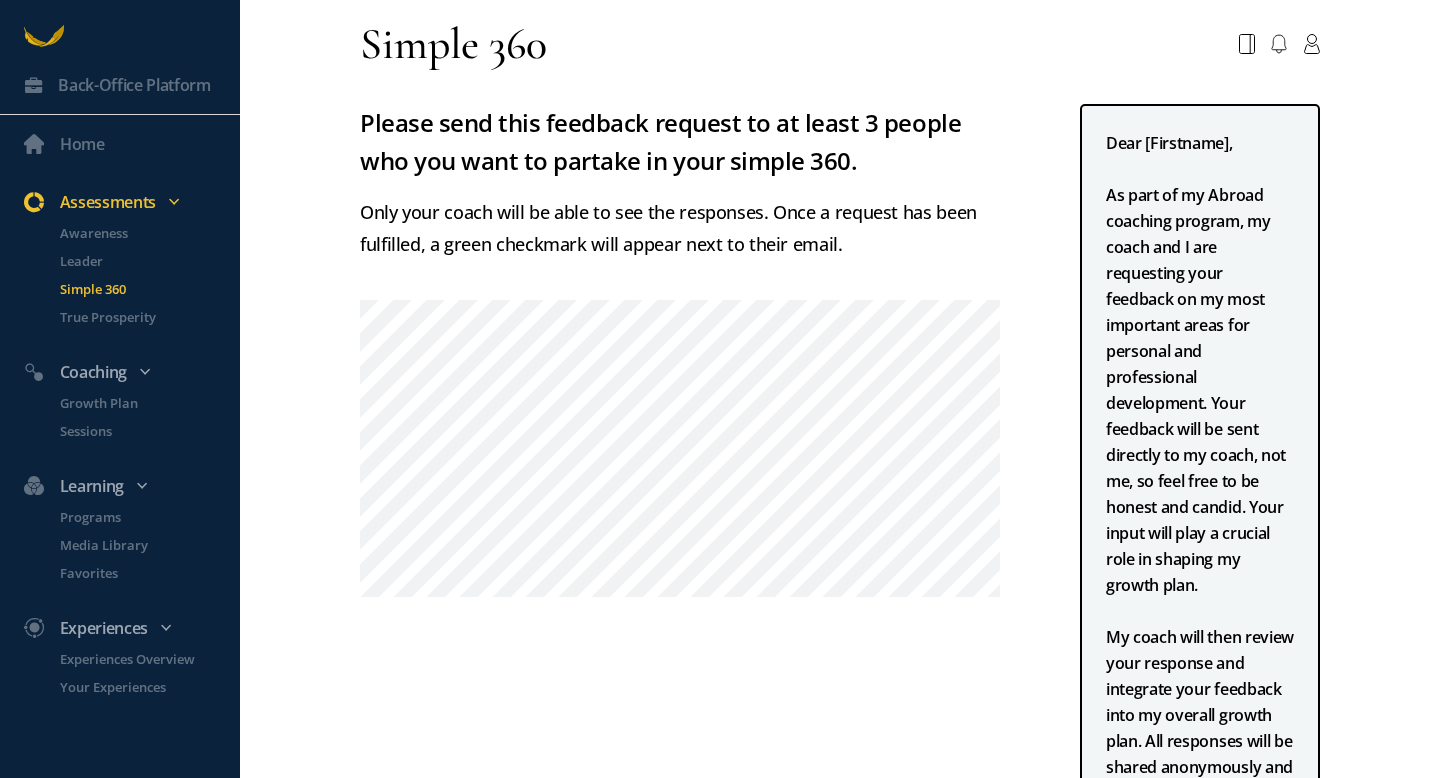 scroll, scrollTop: 11, scrollLeft: 0, axis: vertical 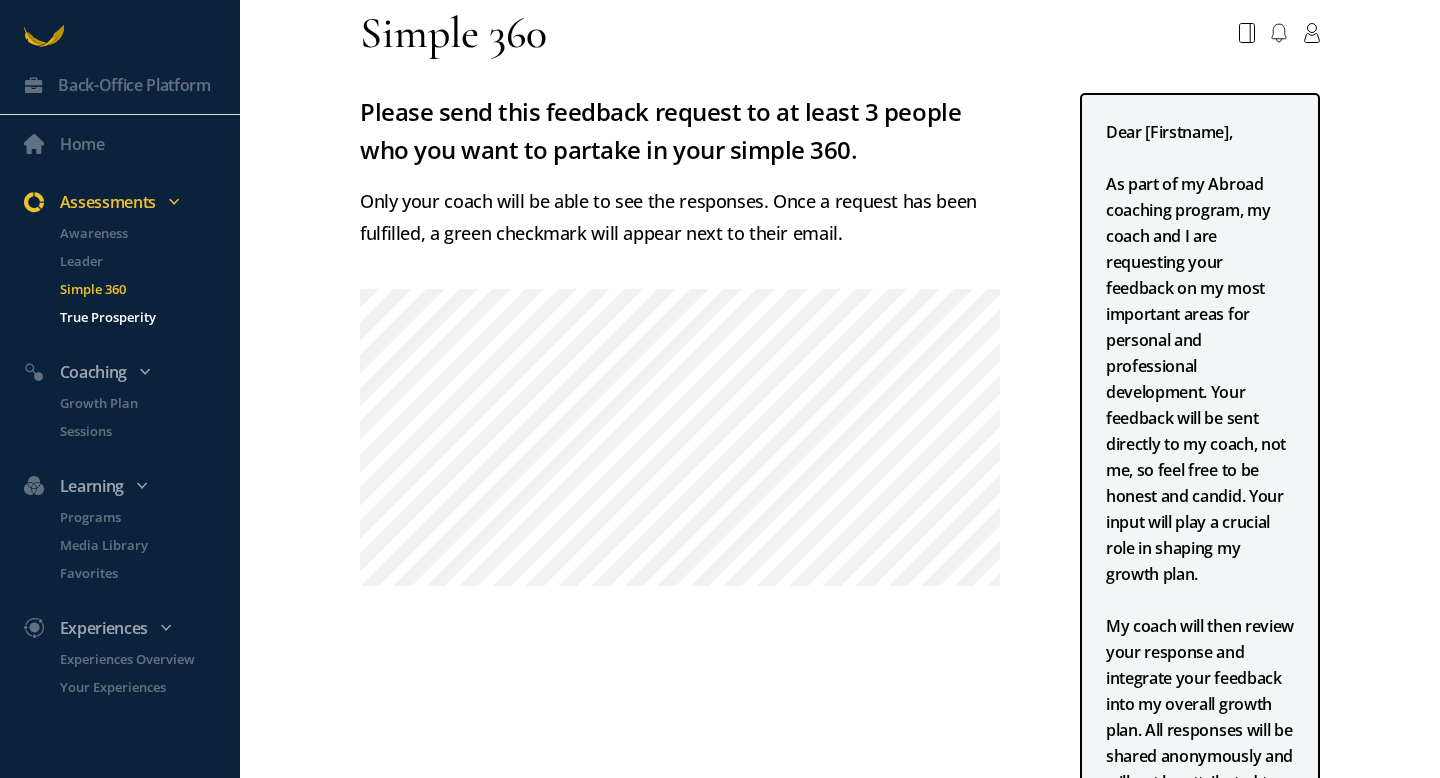 click on "True Prosperity" at bounding box center [148, 317] 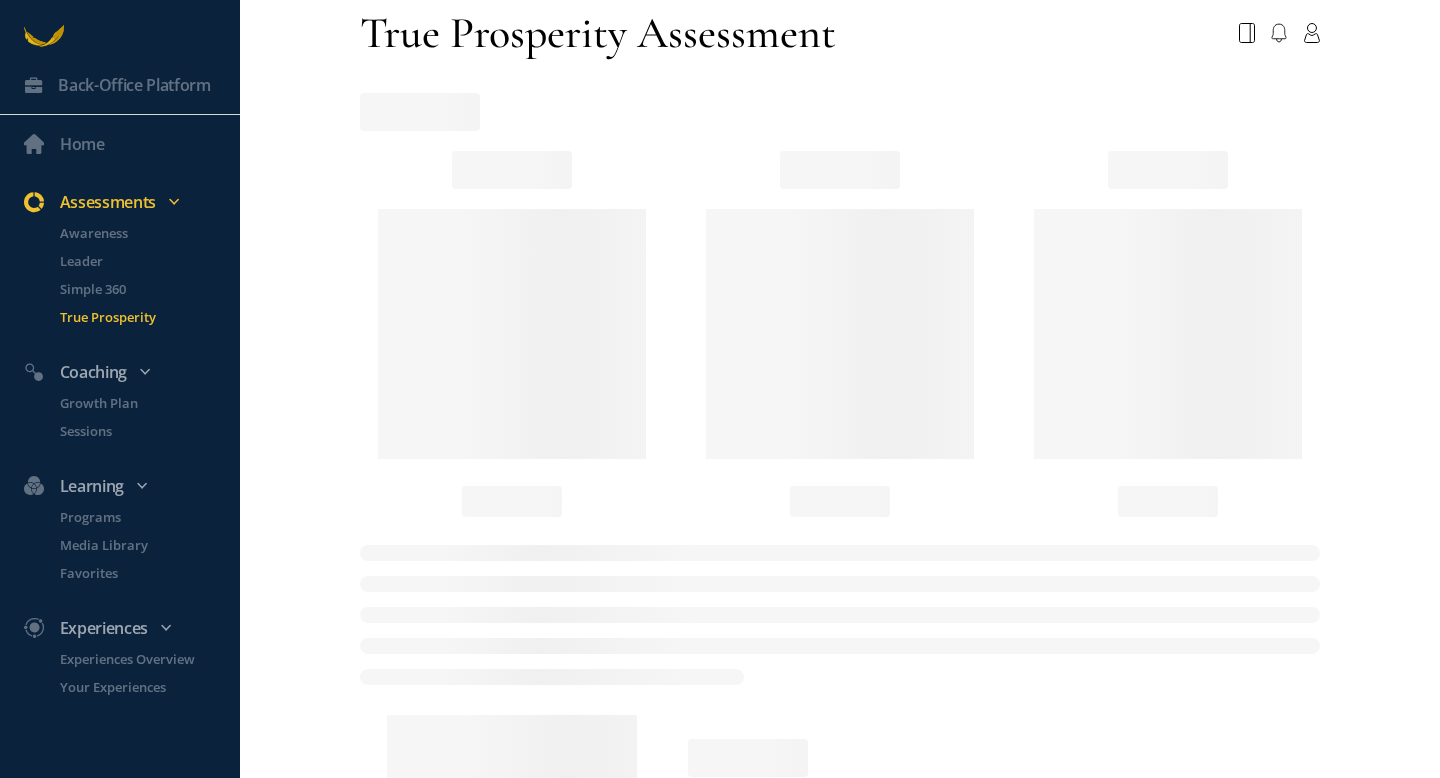 scroll, scrollTop: 0, scrollLeft: 0, axis: both 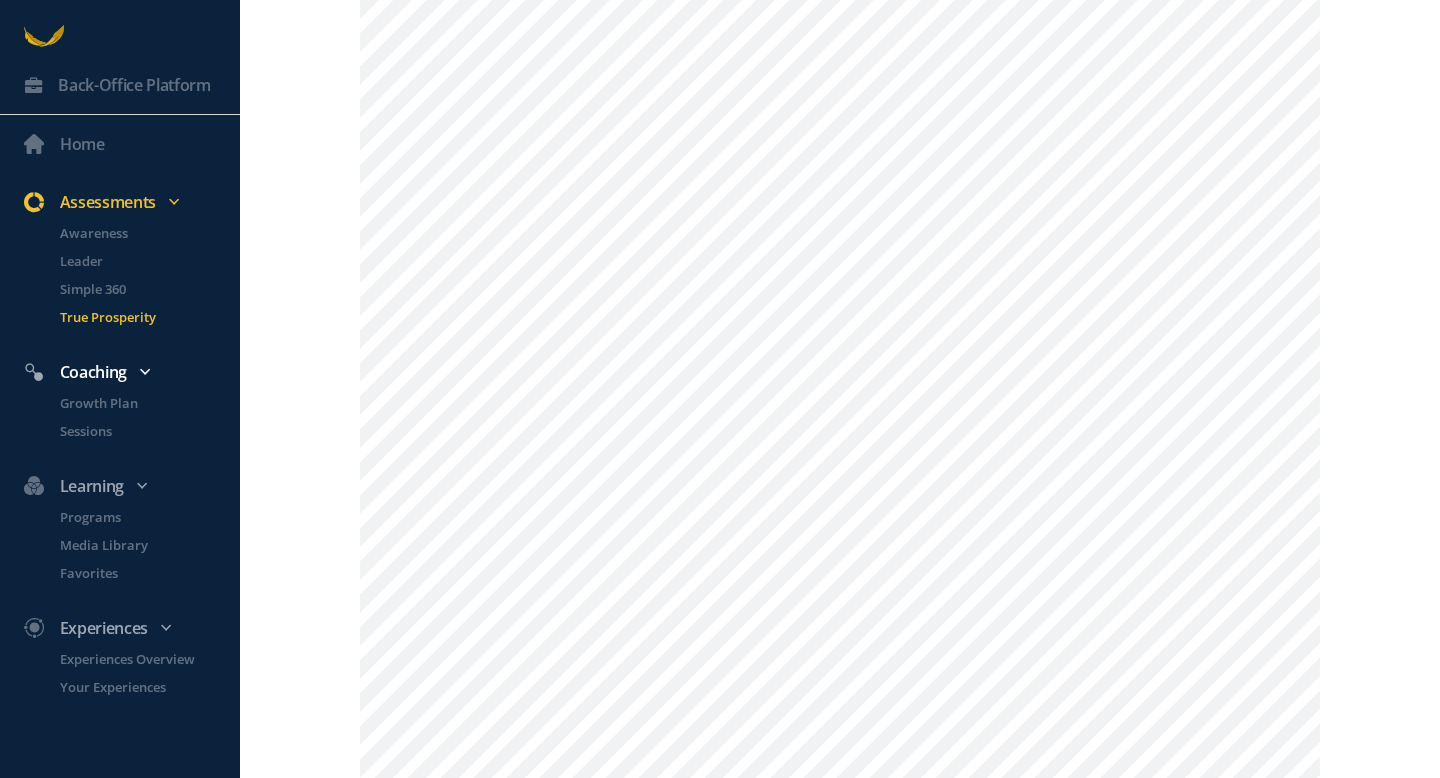 click on "Coaching" at bounding box center [130, 372] 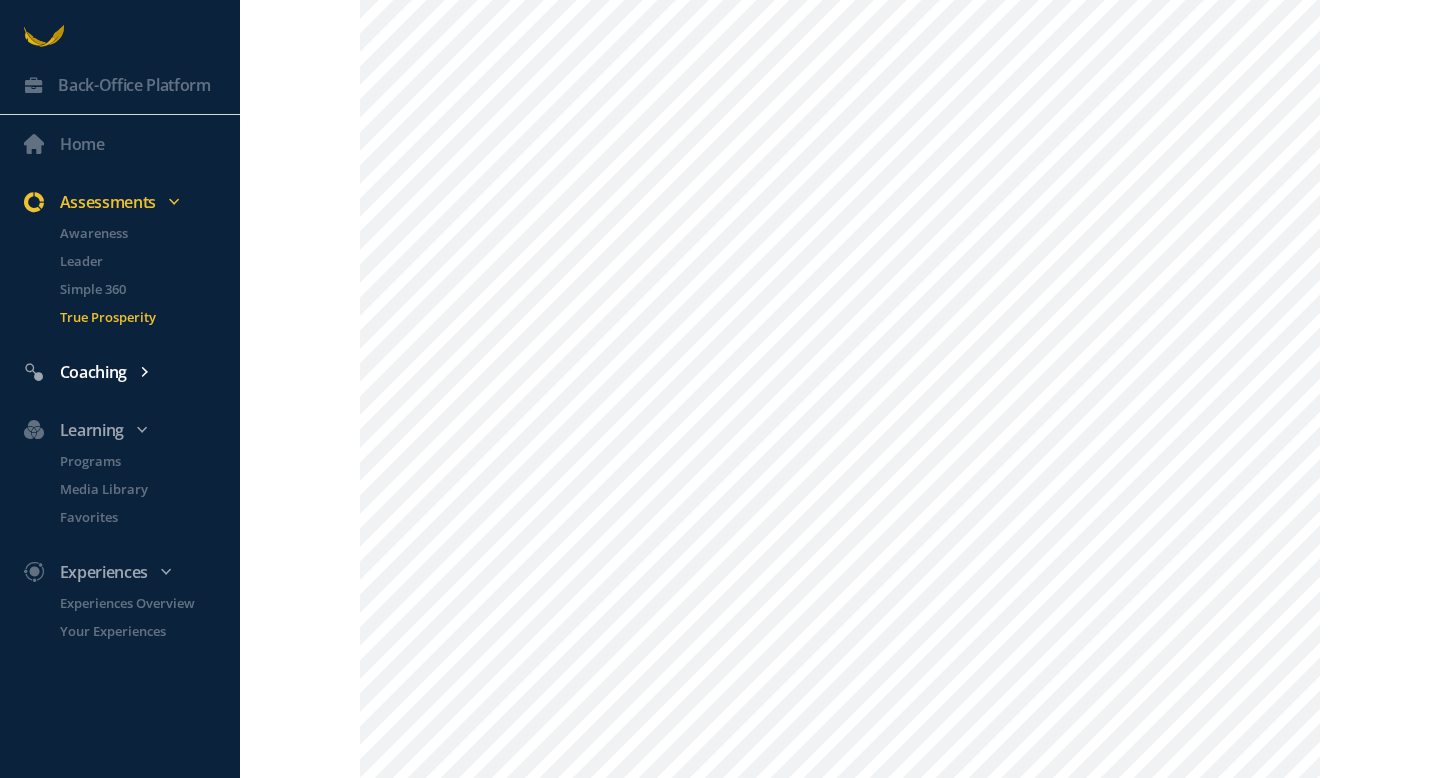 click on "Coaching" at bounding box center (130, 372) 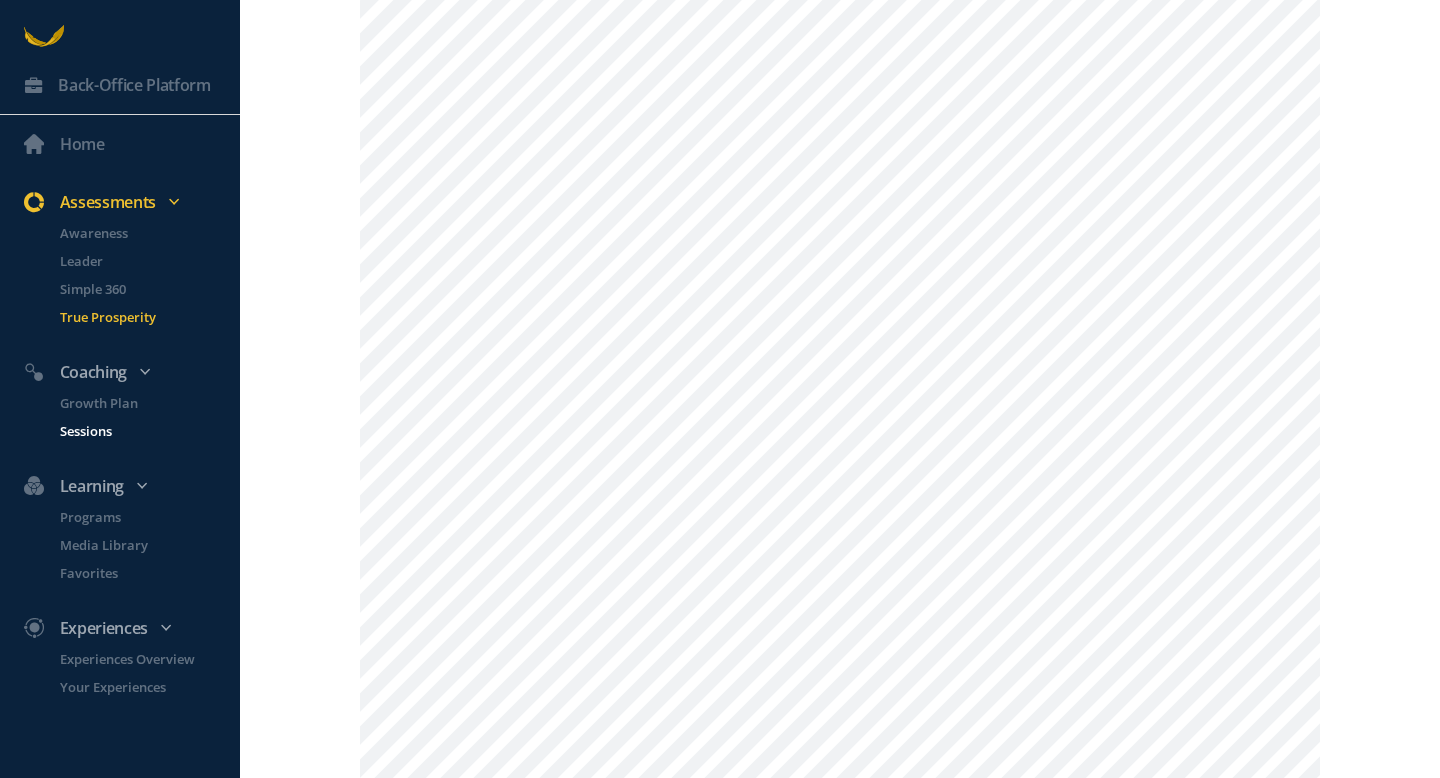 click on "Sessions" at bounding box center [148, 431] 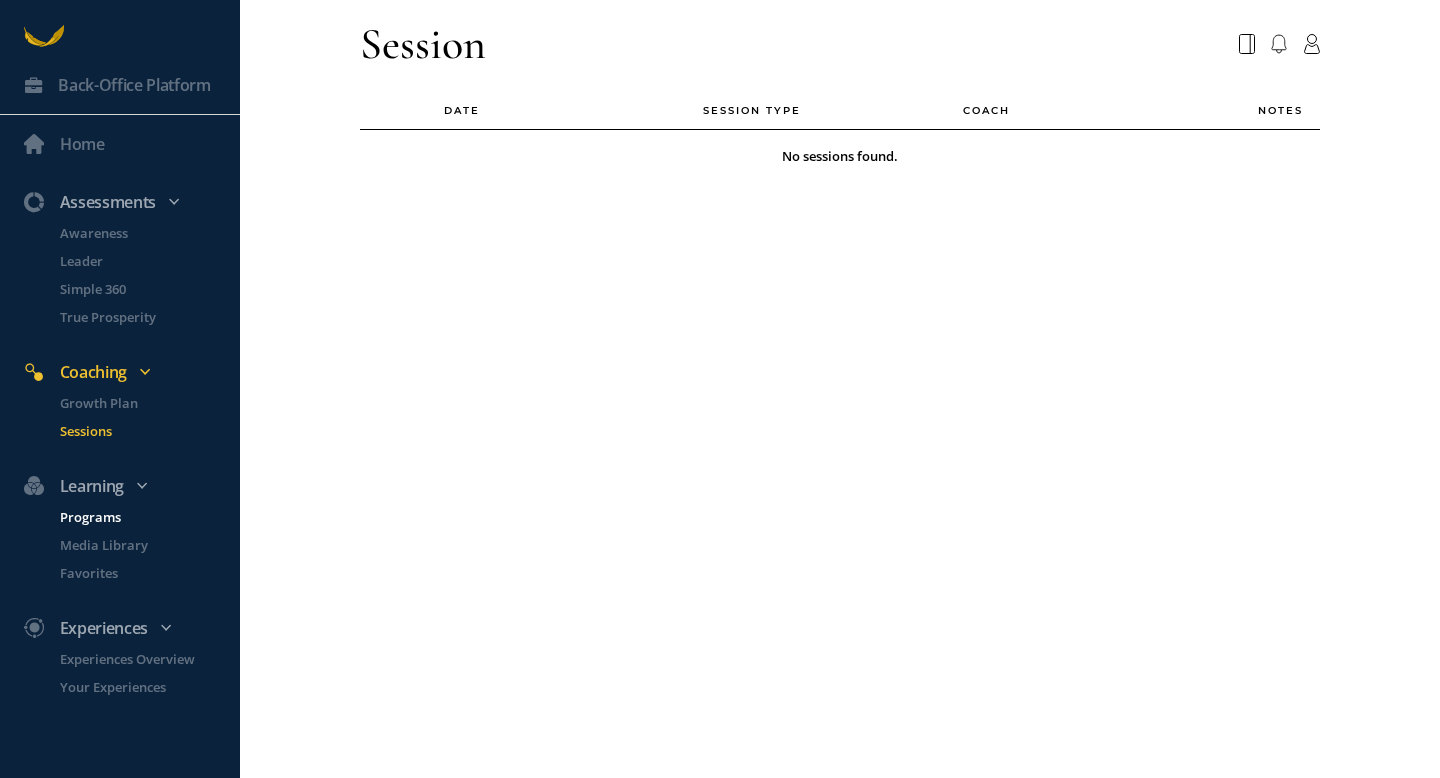 click on "Programs" at bounding box center (148, 517) 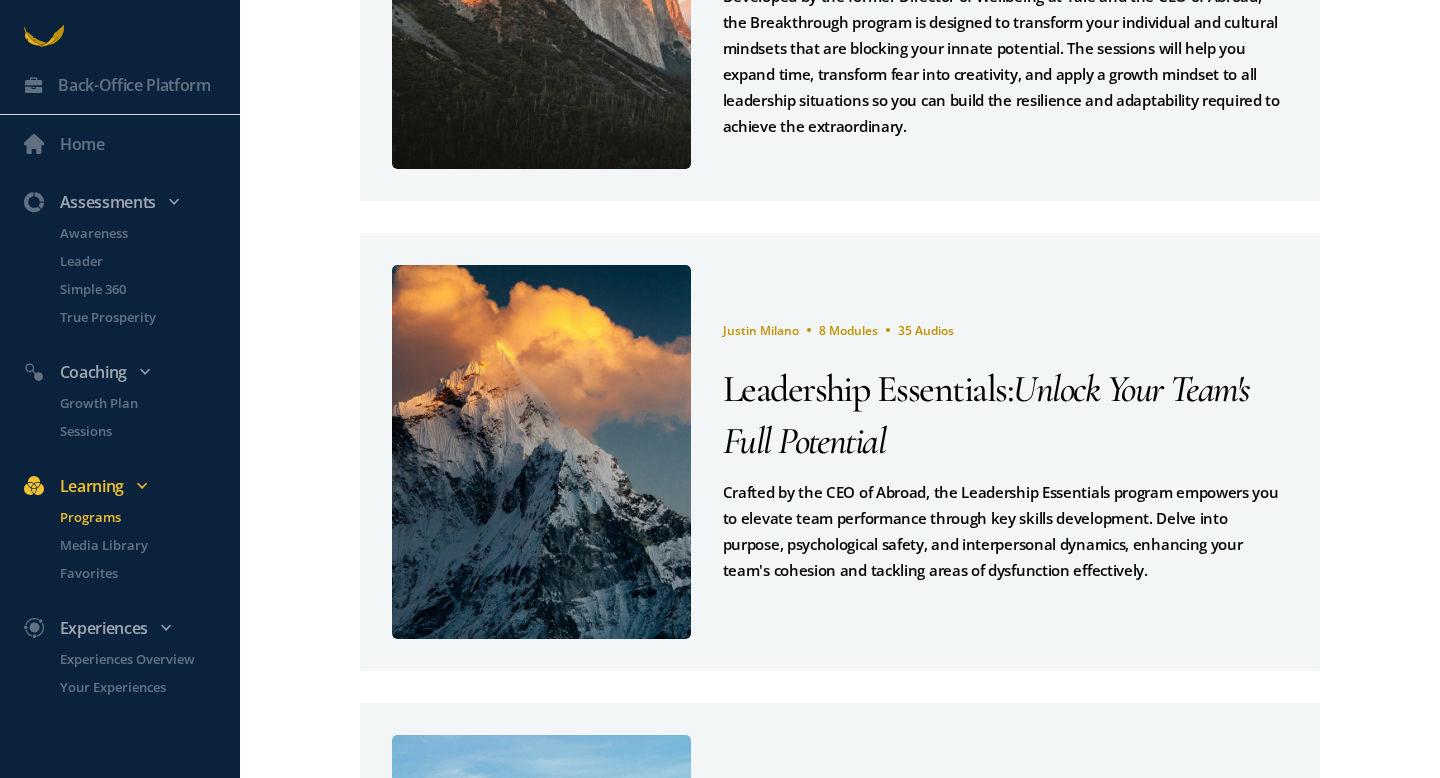 scroll, scrollTop: 334, scrollLeft: 0, axis: vertical 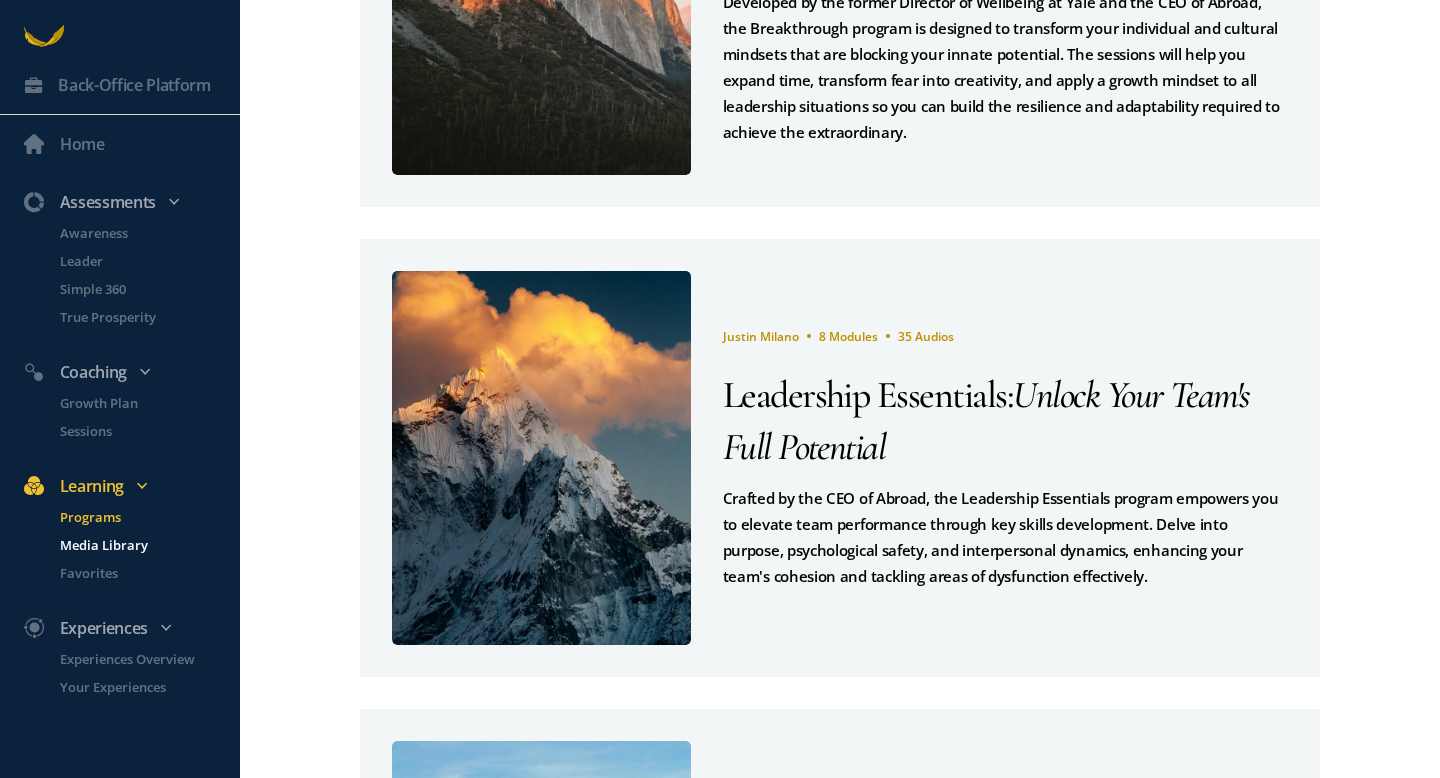 click on "Media Library" at bounding box center [148, 545] 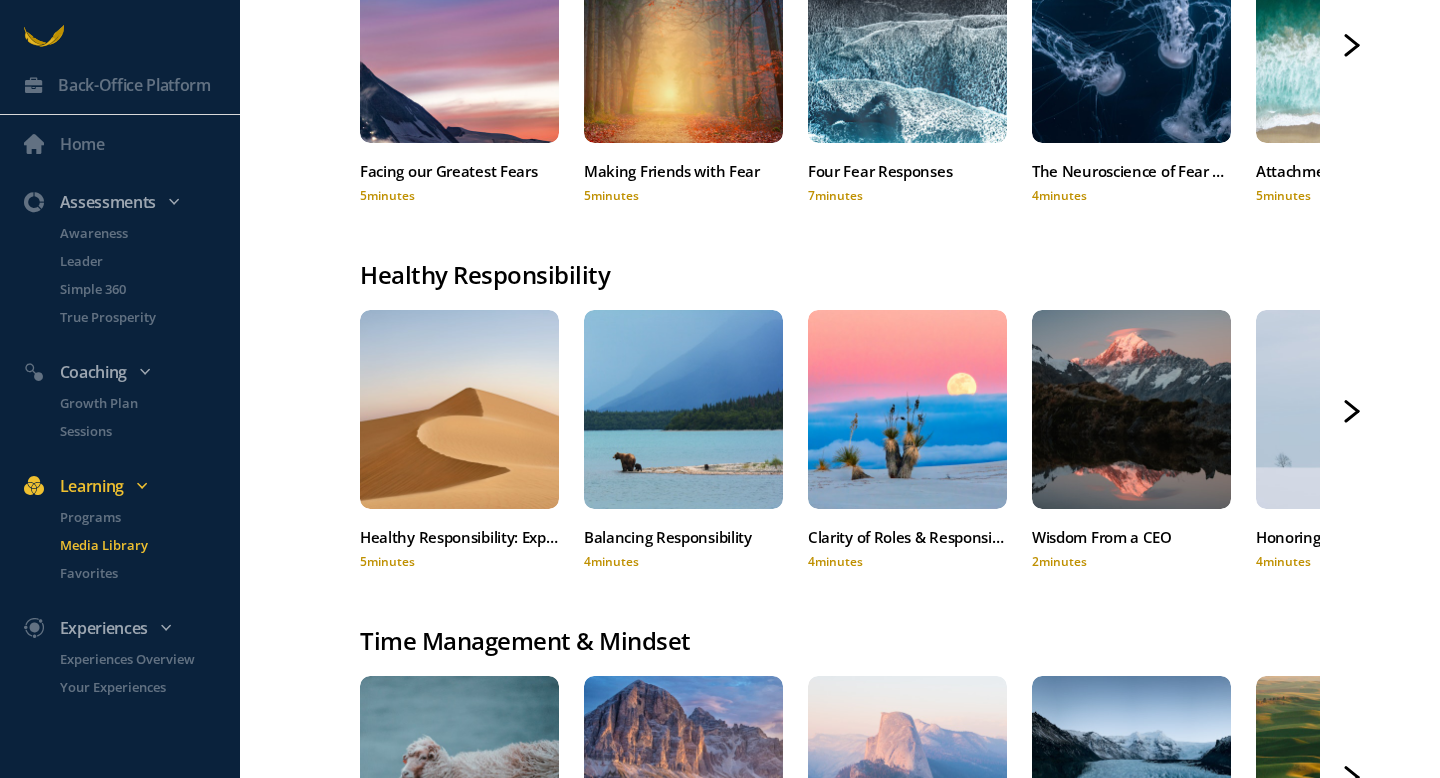 scroll, scrollTop: 653, scrollLeft: 0, axis: vertical 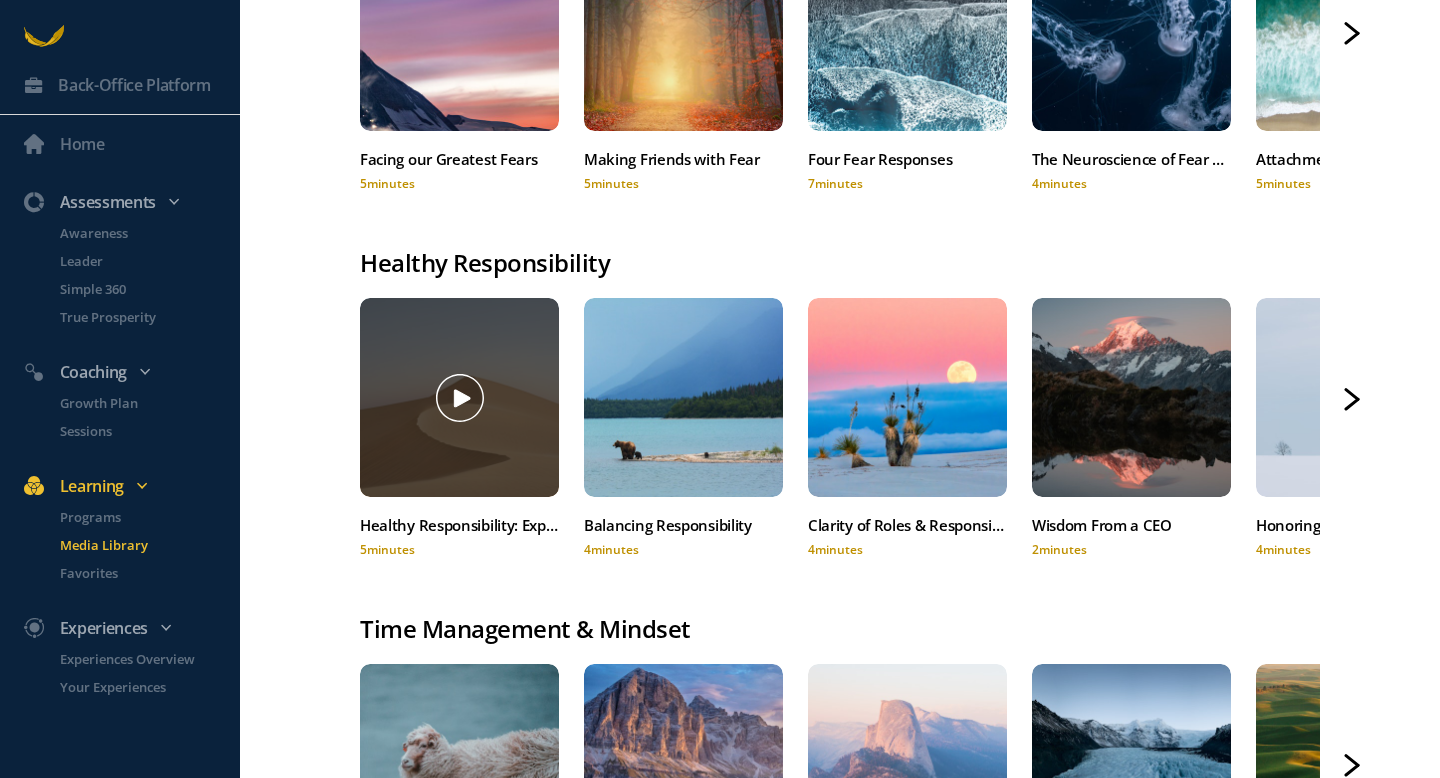 click at bounding box center (459, 397) 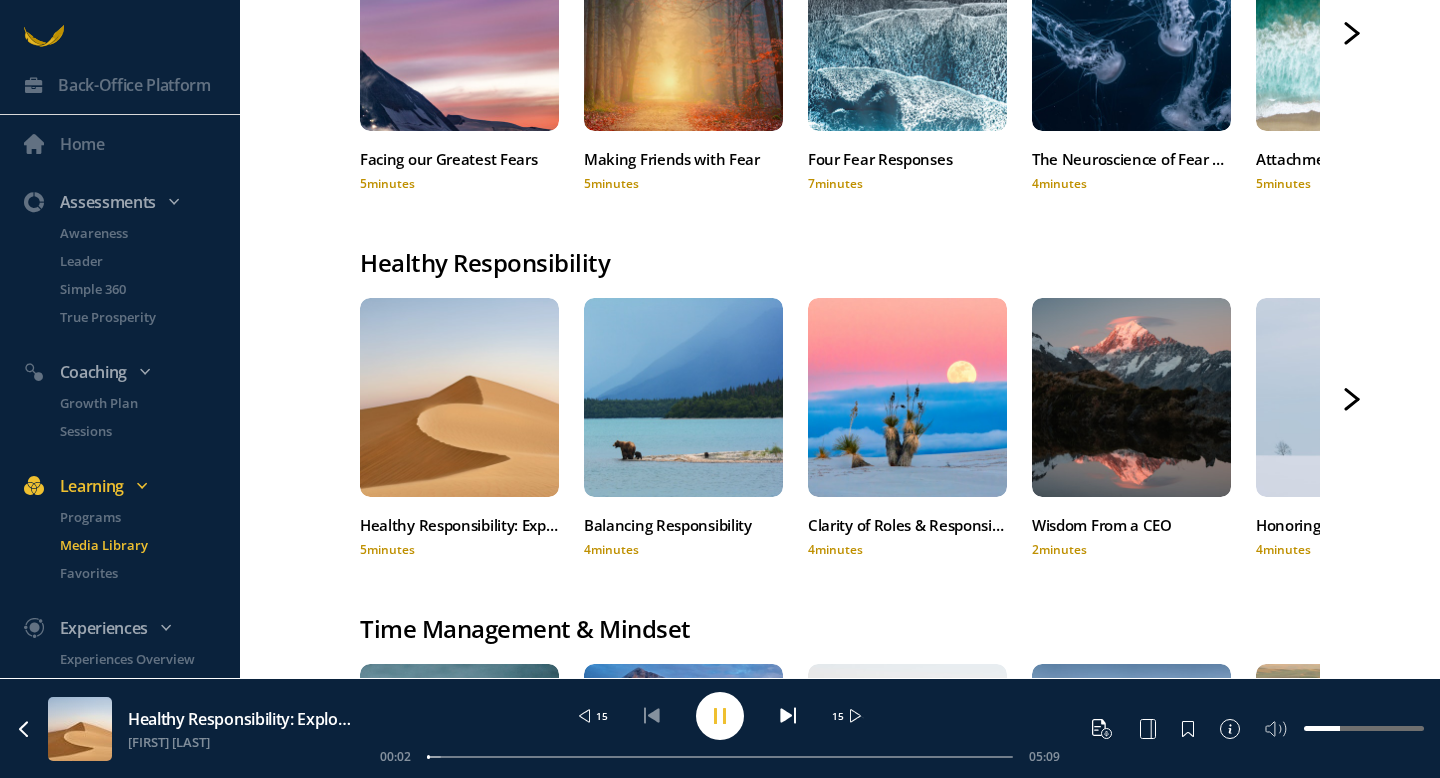 click 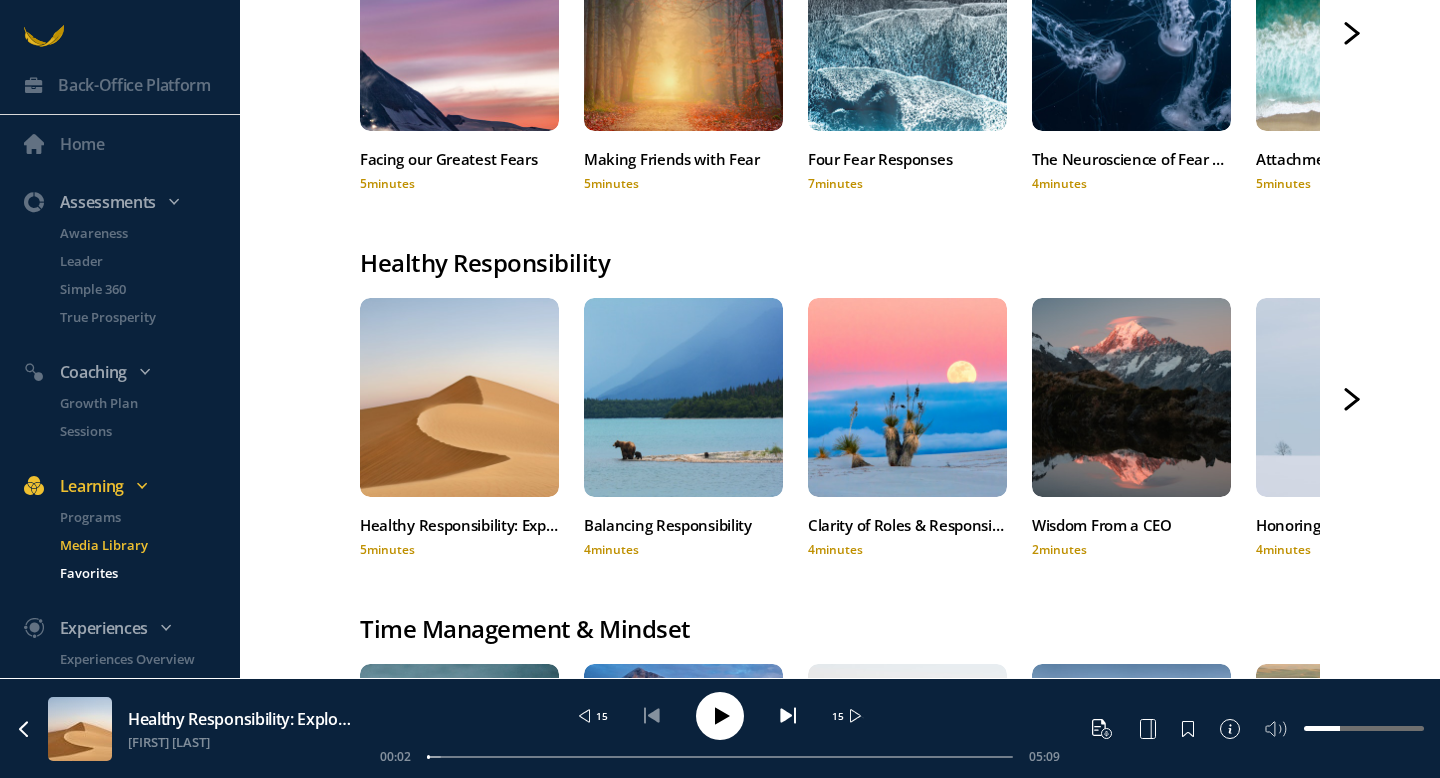 click on "Favorites" at bounding box center [148, 573] 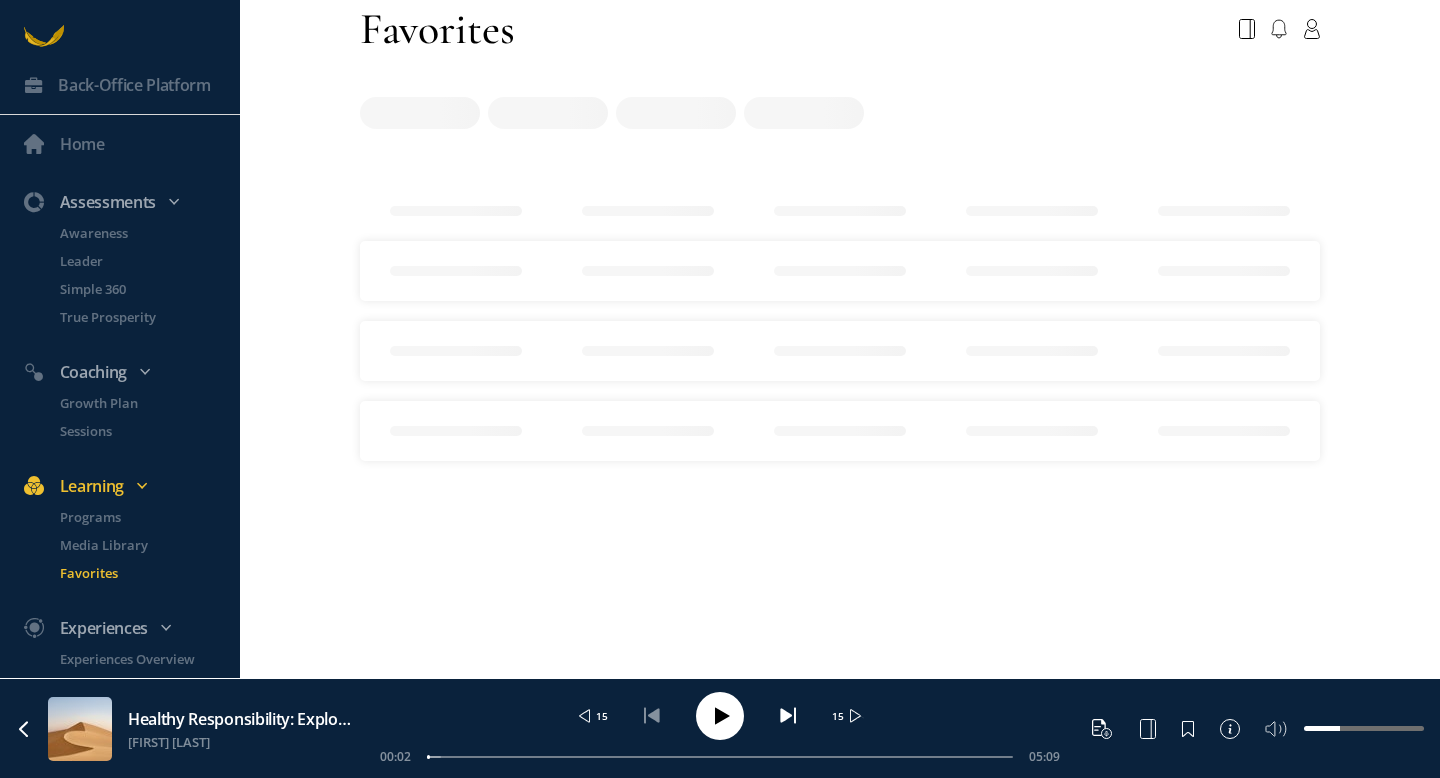 scroll, scrollTop: 0, scrollLeft: 0, axis: both 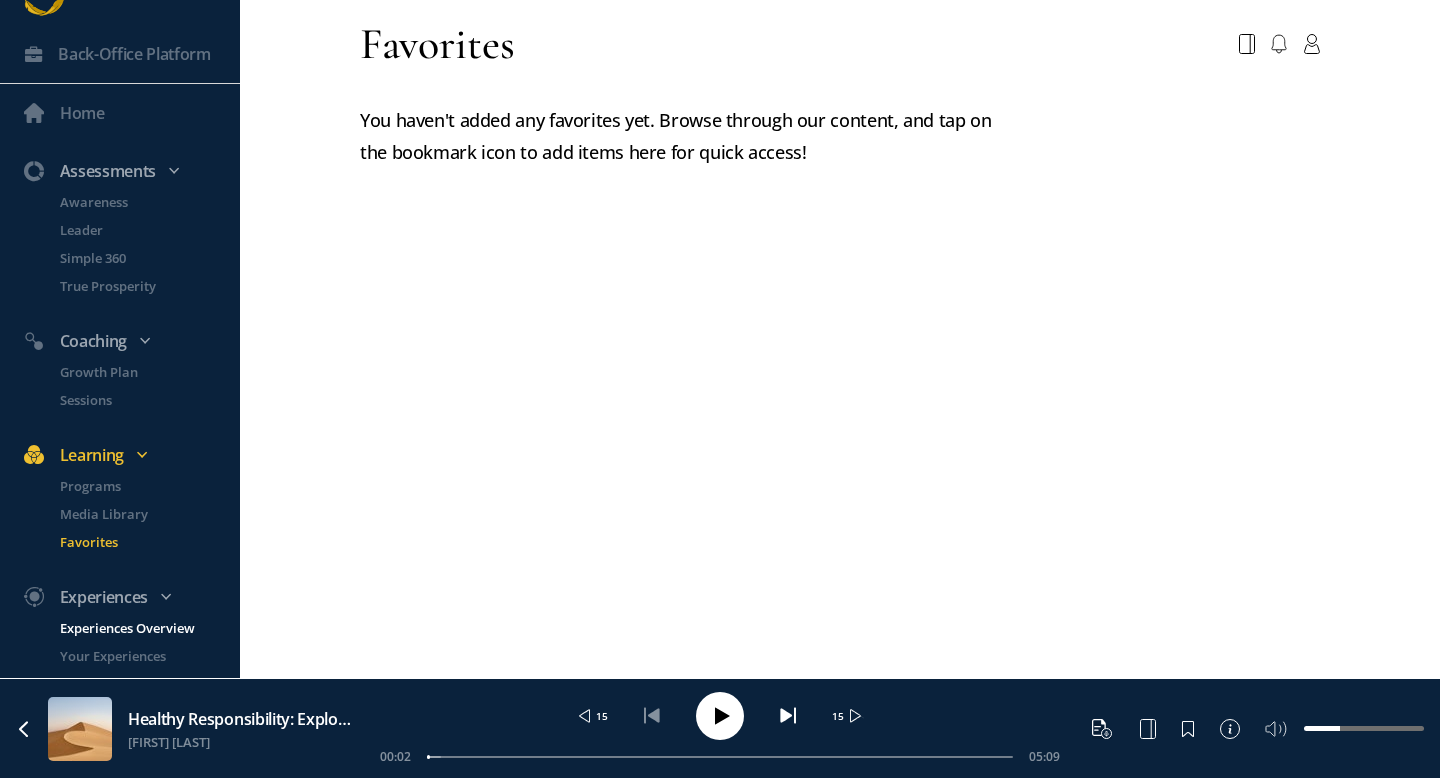 click on "Experiences Overview" at bounding box center [148, 628] 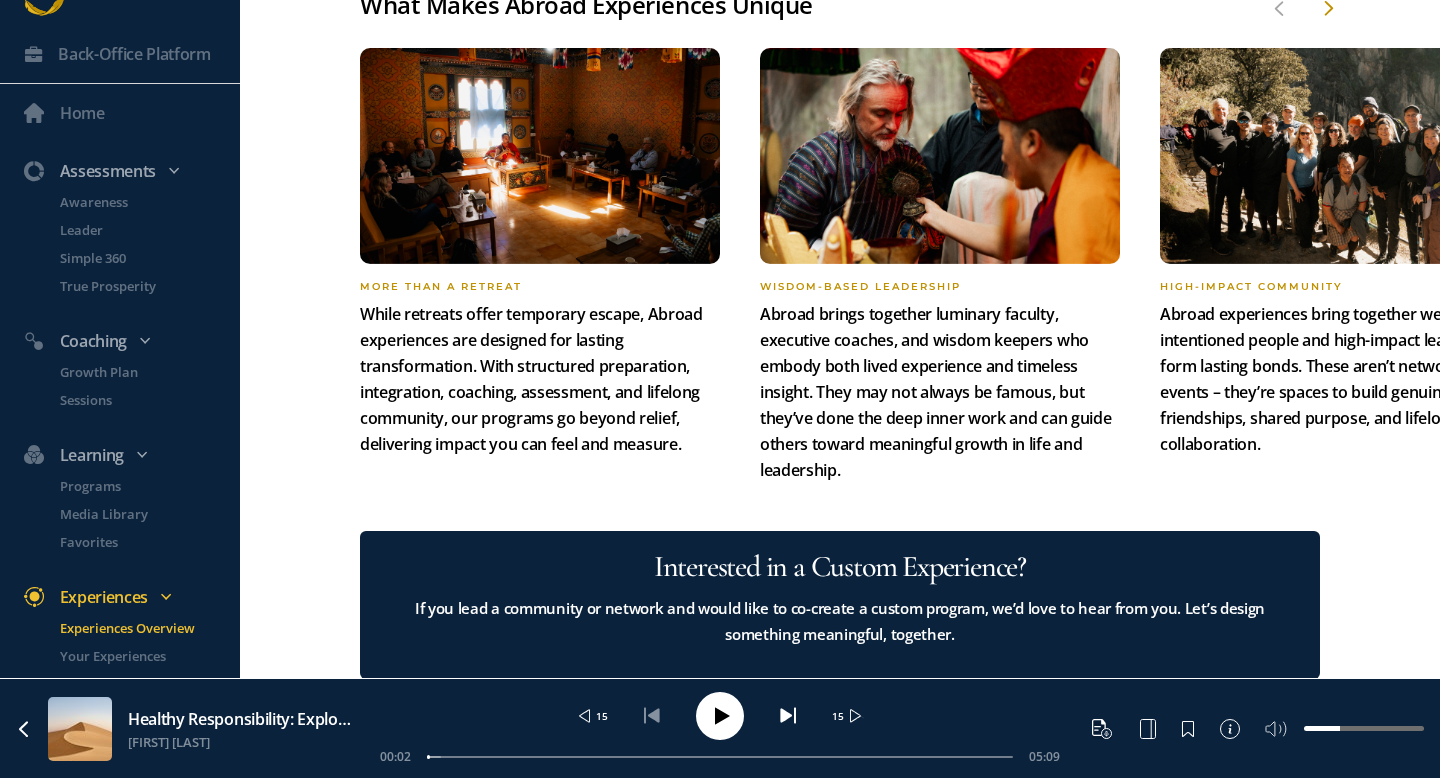 scroll, scrollTop: 1612, scrollLeft: 0, axis: vertical 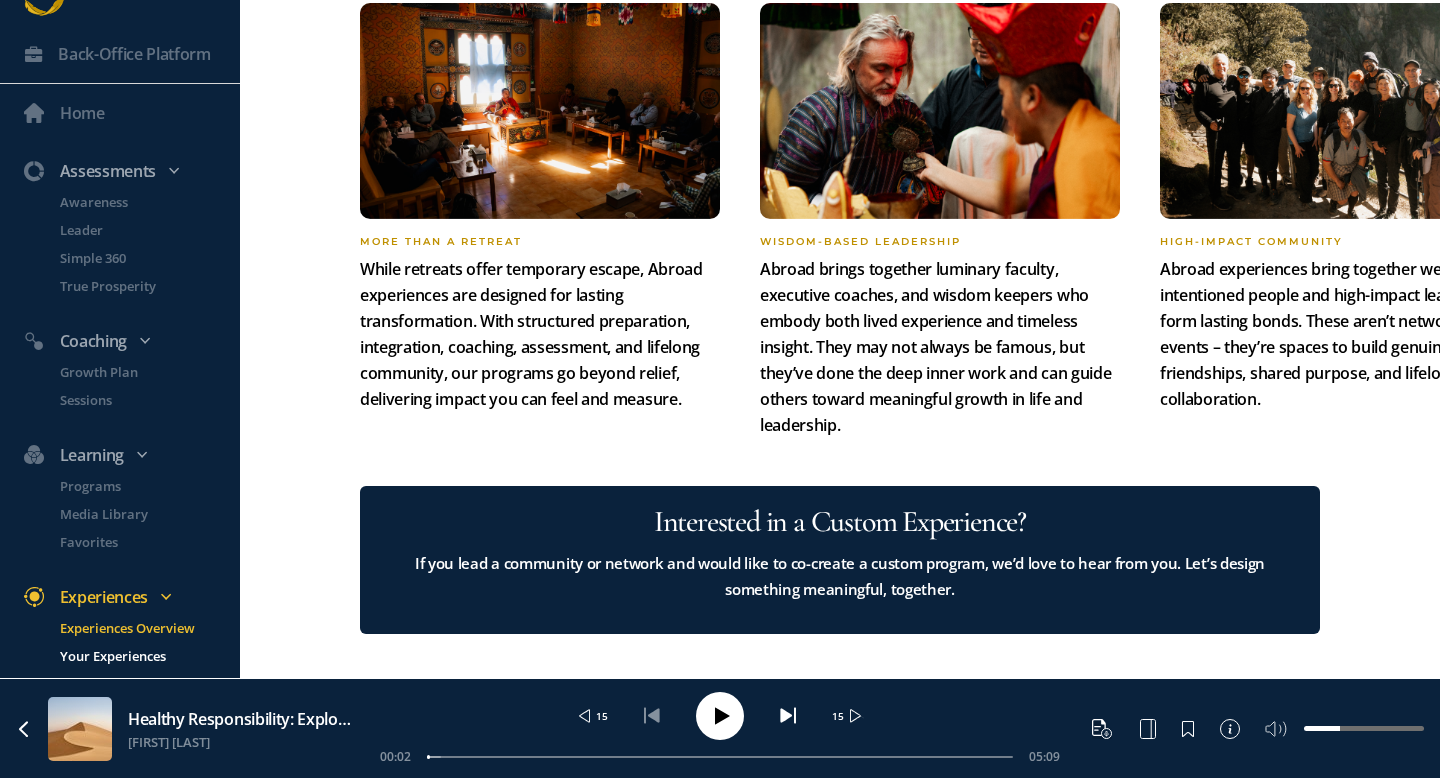 click on "Your Experiences" at bounding box center [148, 656] 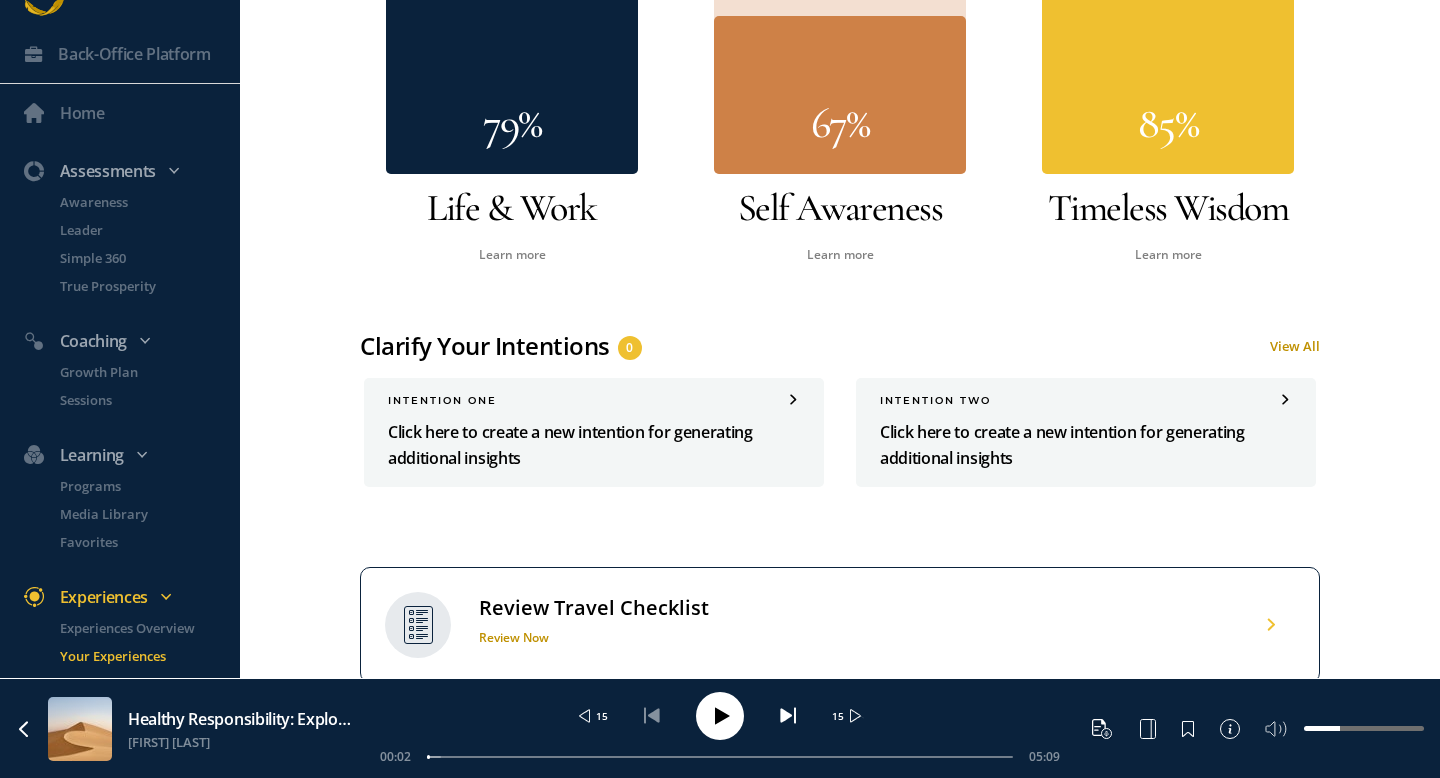 scroll, scrollTop: 0, scrollLeft: 0, axis: both 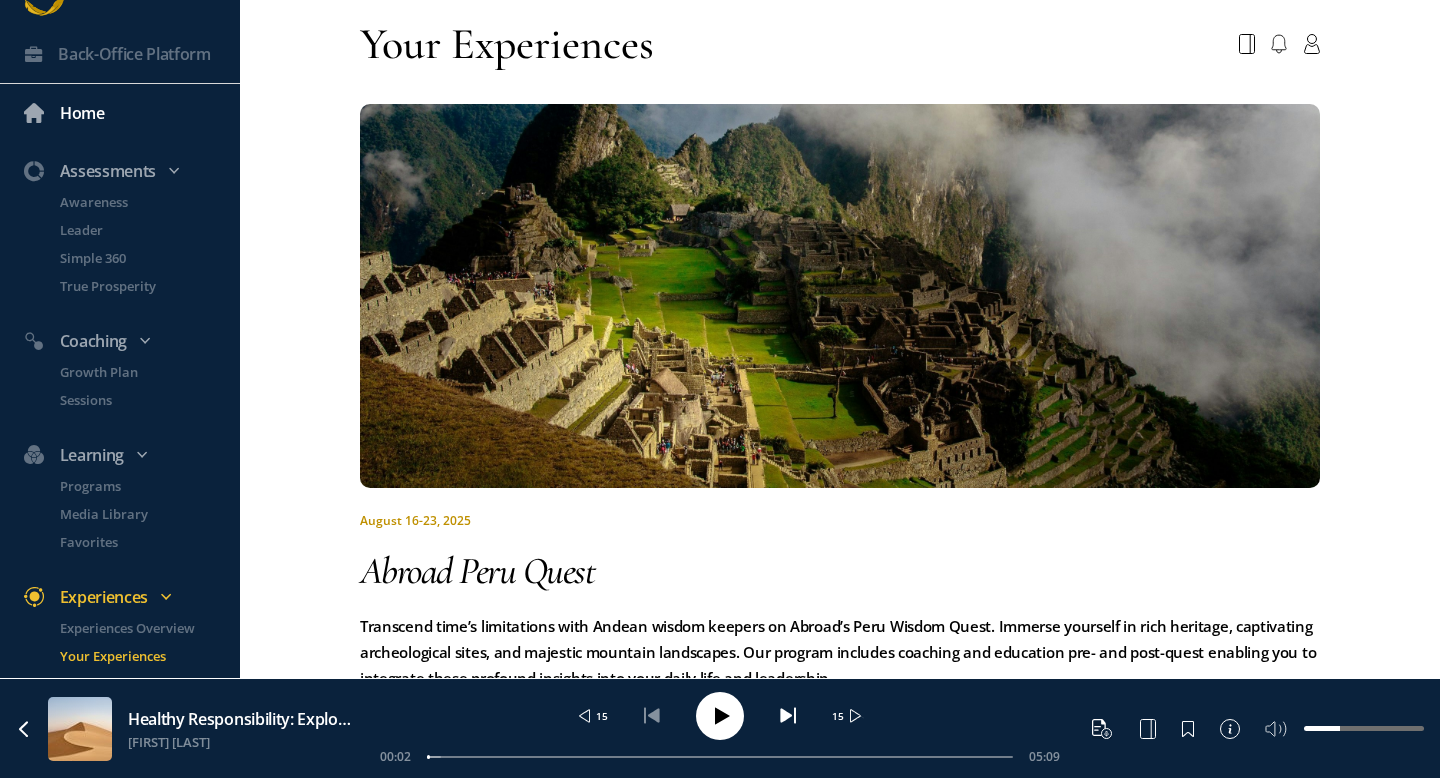 click on "Home" at bounding box center (82, 113) 